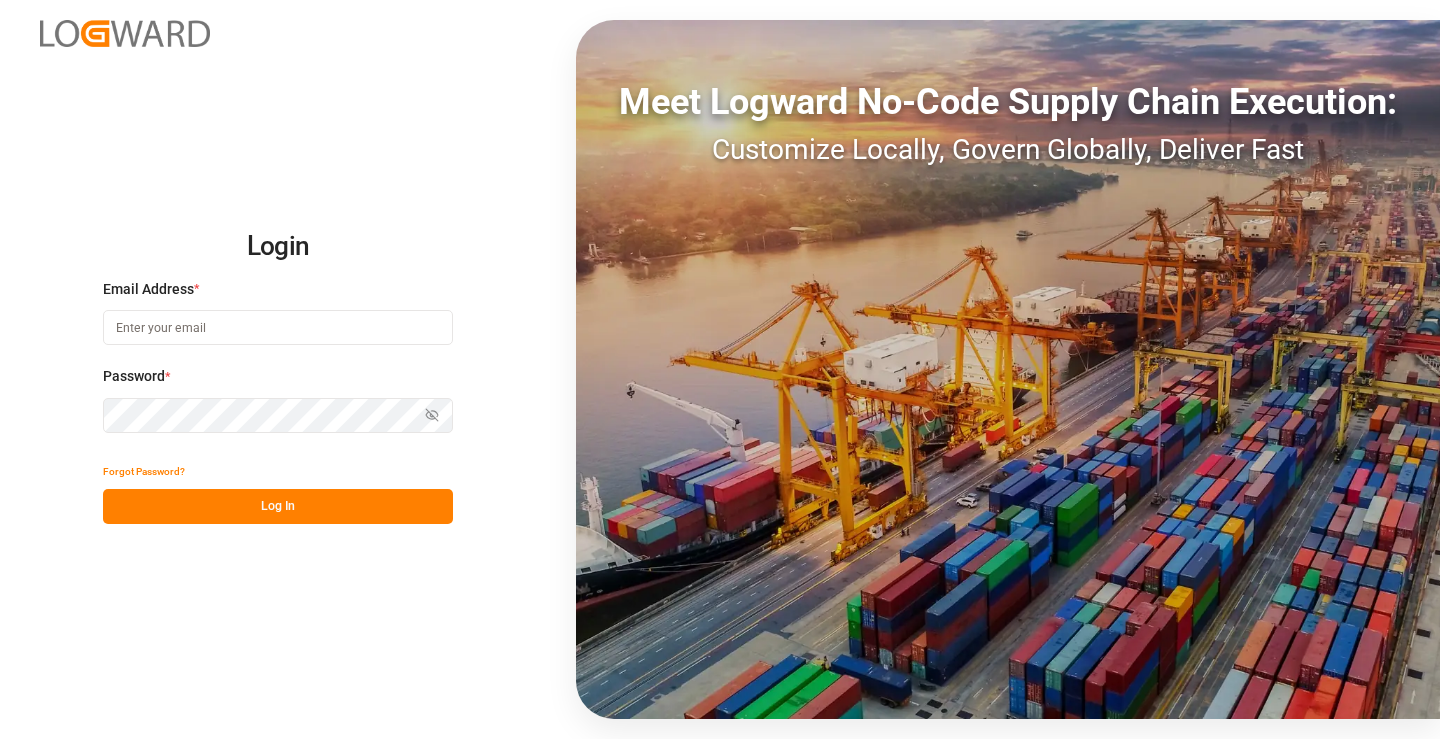 scroll, scrollTop: 0, scrollLeft: 0, axis: both 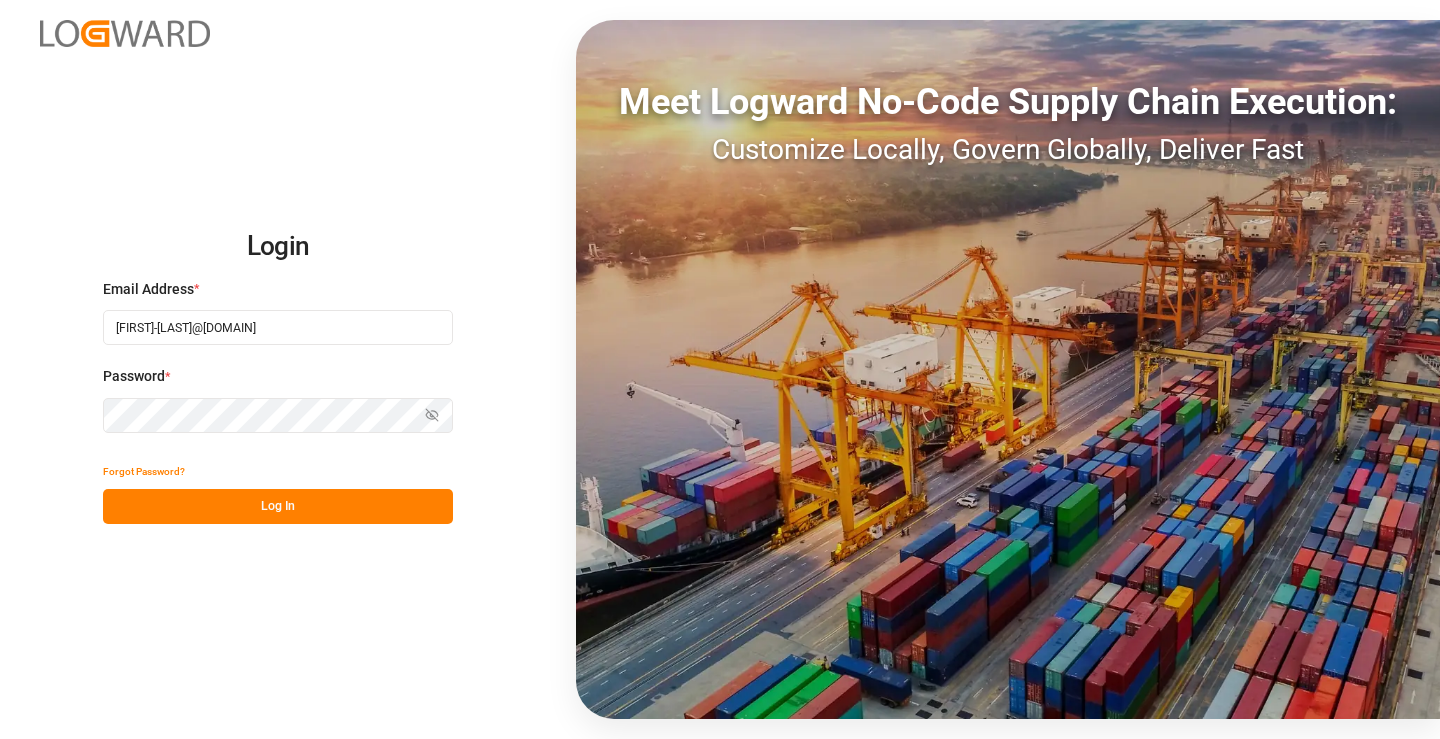 click on "Log In" at bounding box center [278, 506] 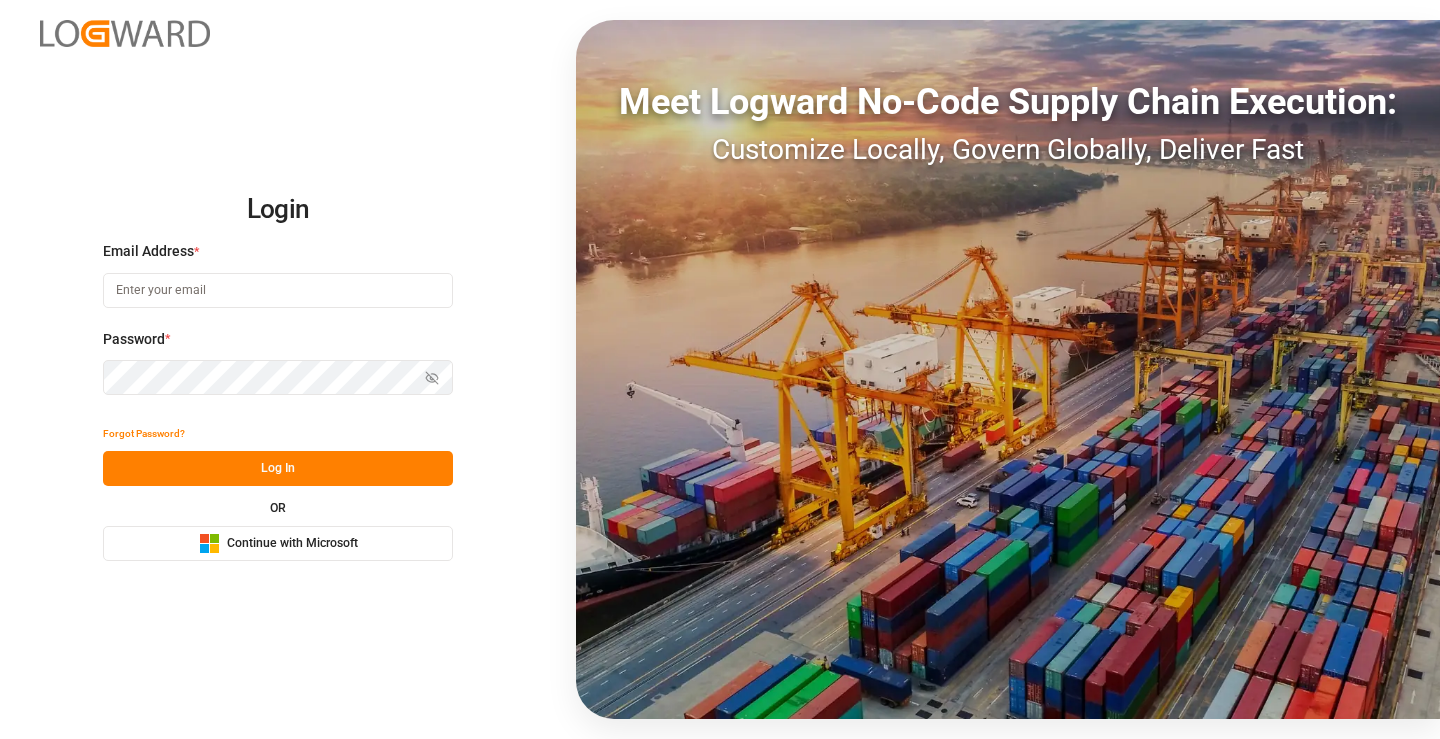 scroll, scrollTop: 0, scrollLeft: 0, axis: both 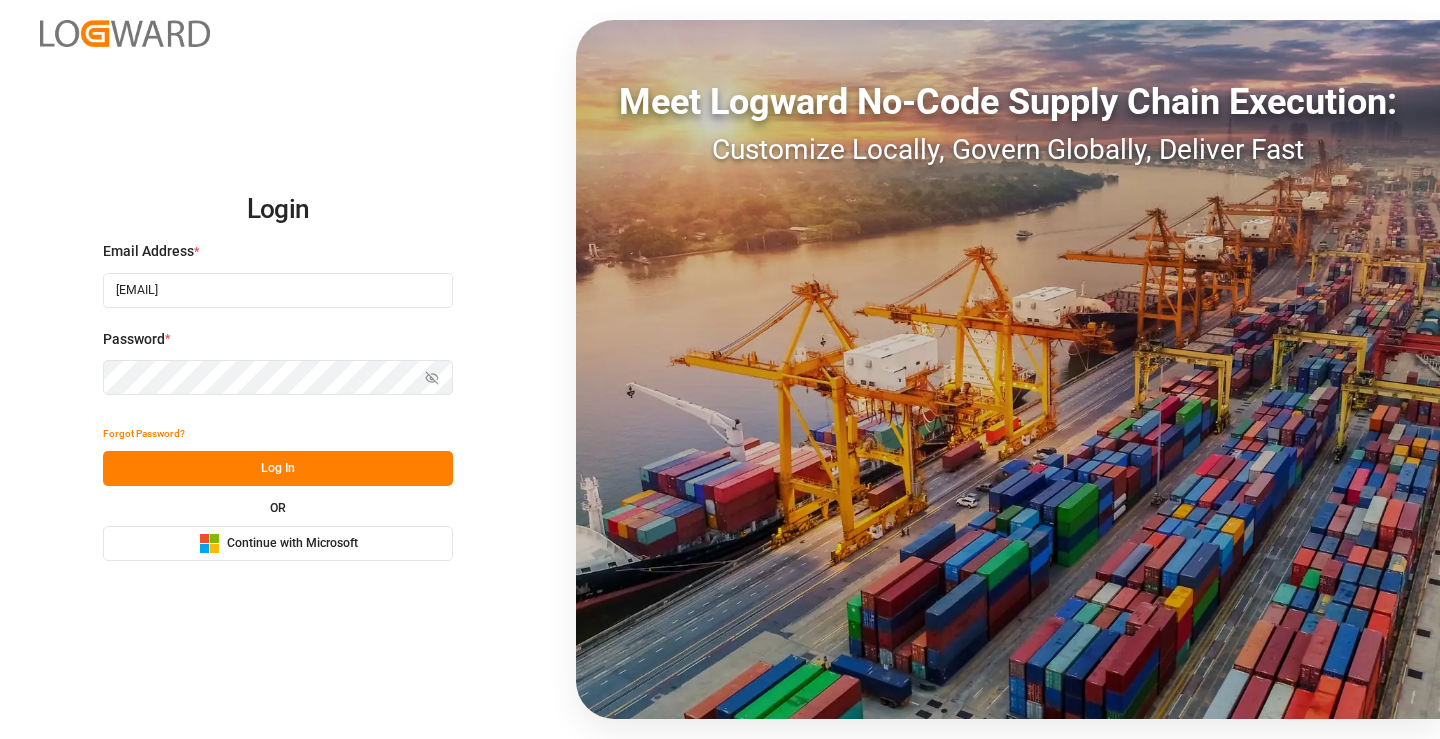click on "Log In" at bounding box center [278, 468] 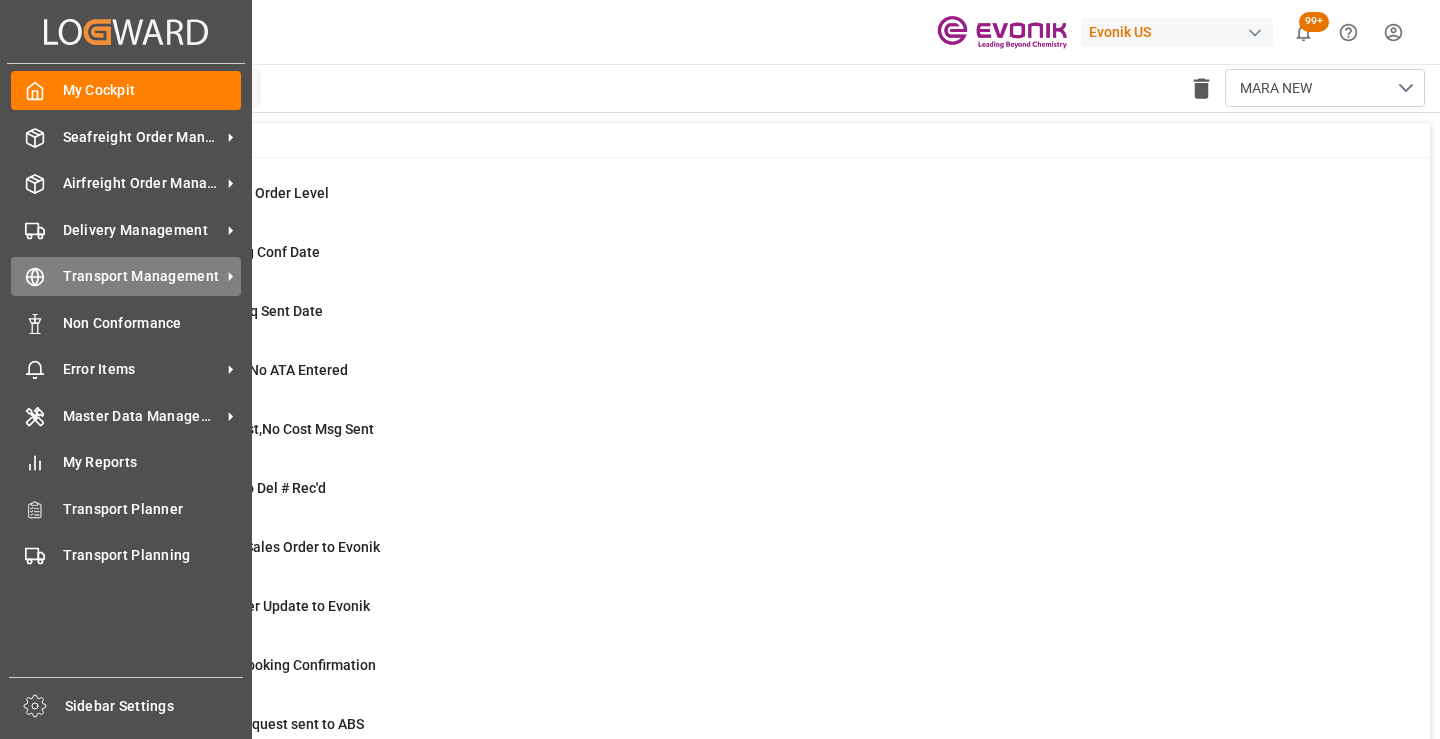 click on "Transport Management" at bounding box center (142, 276) 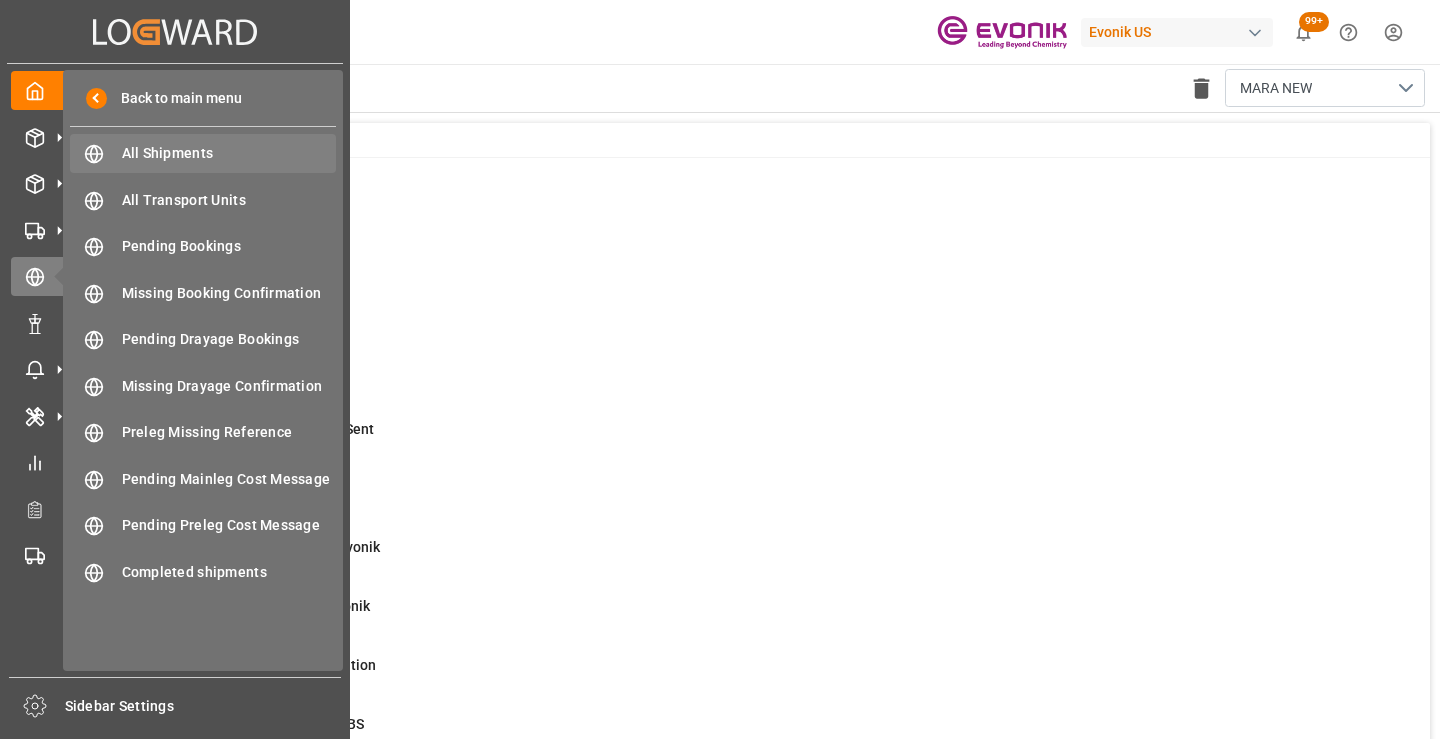 click on "All Shipments" at bounding box center (229, 153) 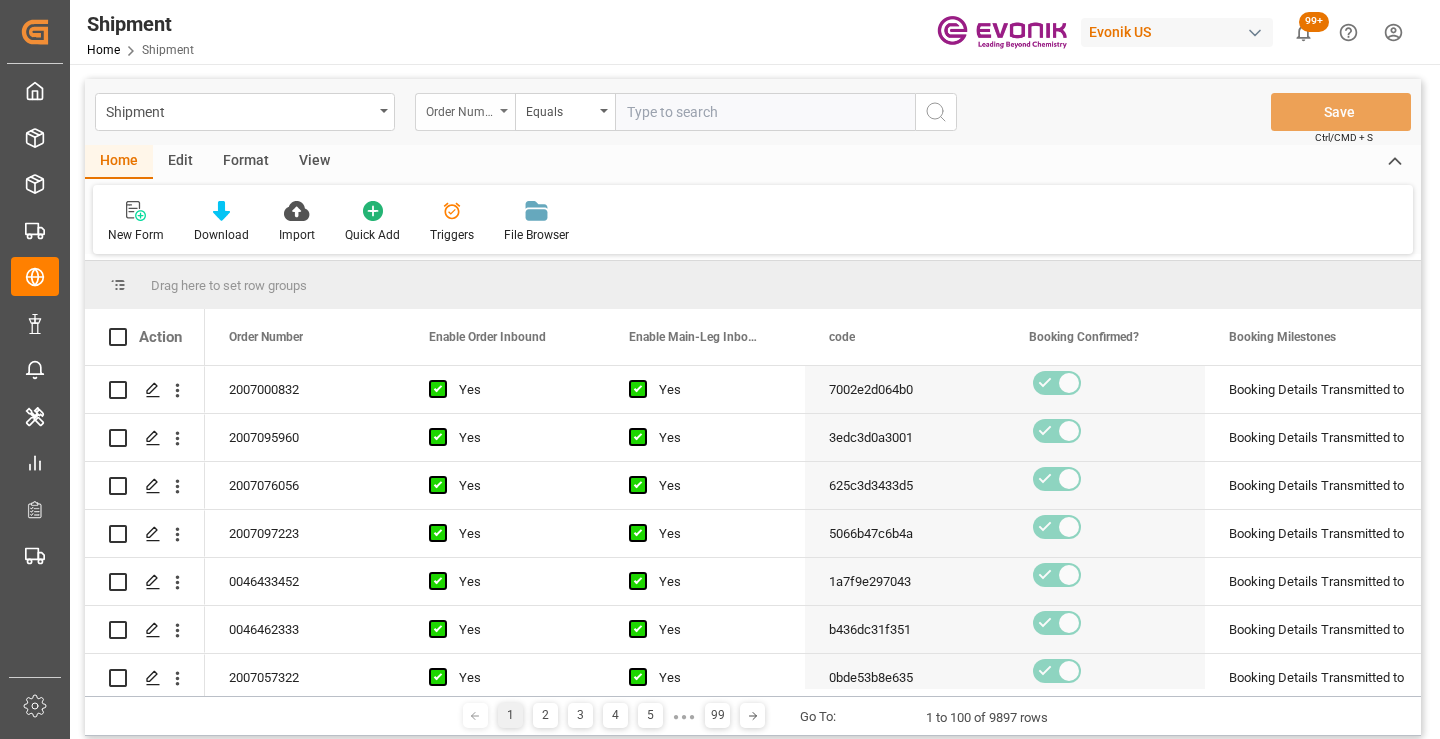 click on "Order Number" at bounding box center [460, 109] 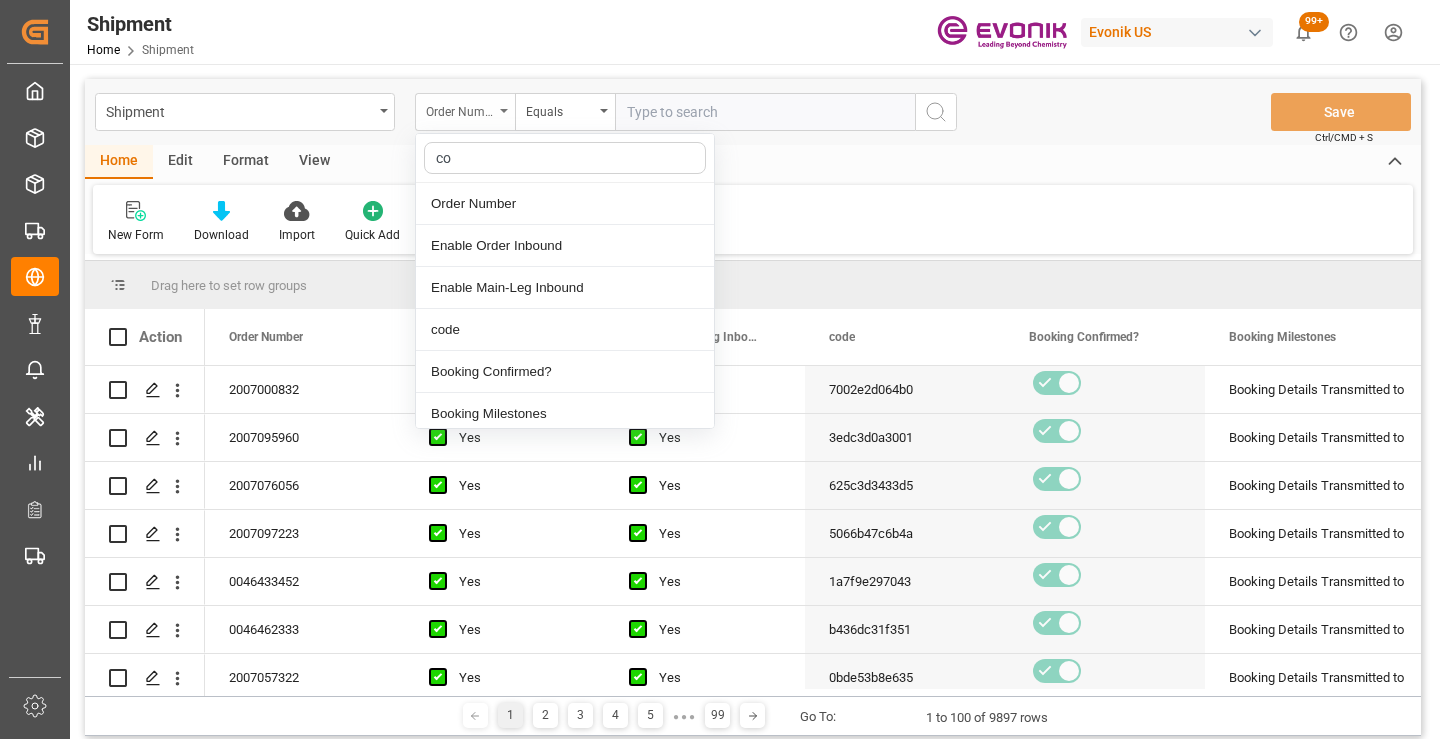 type on "cod" 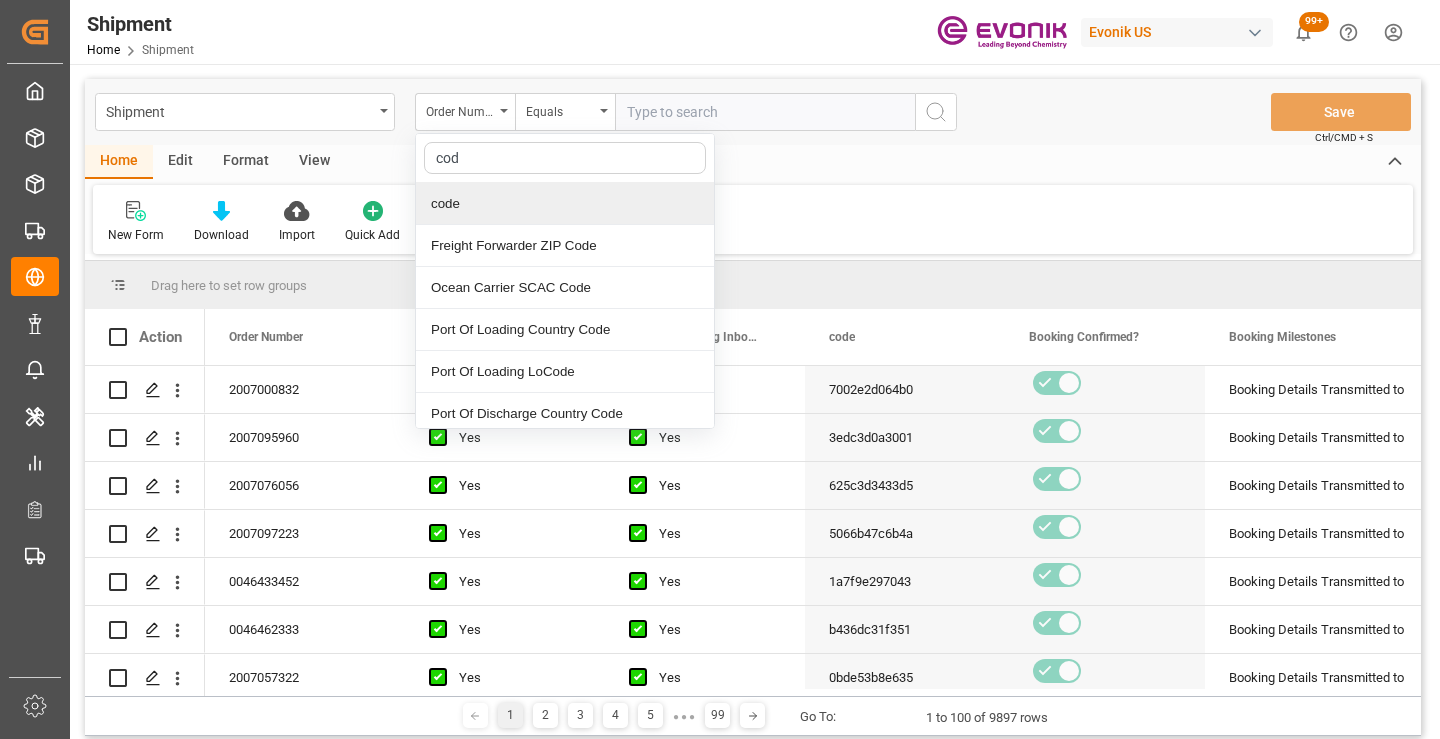 click on "code" at bounding box center [565, 204] 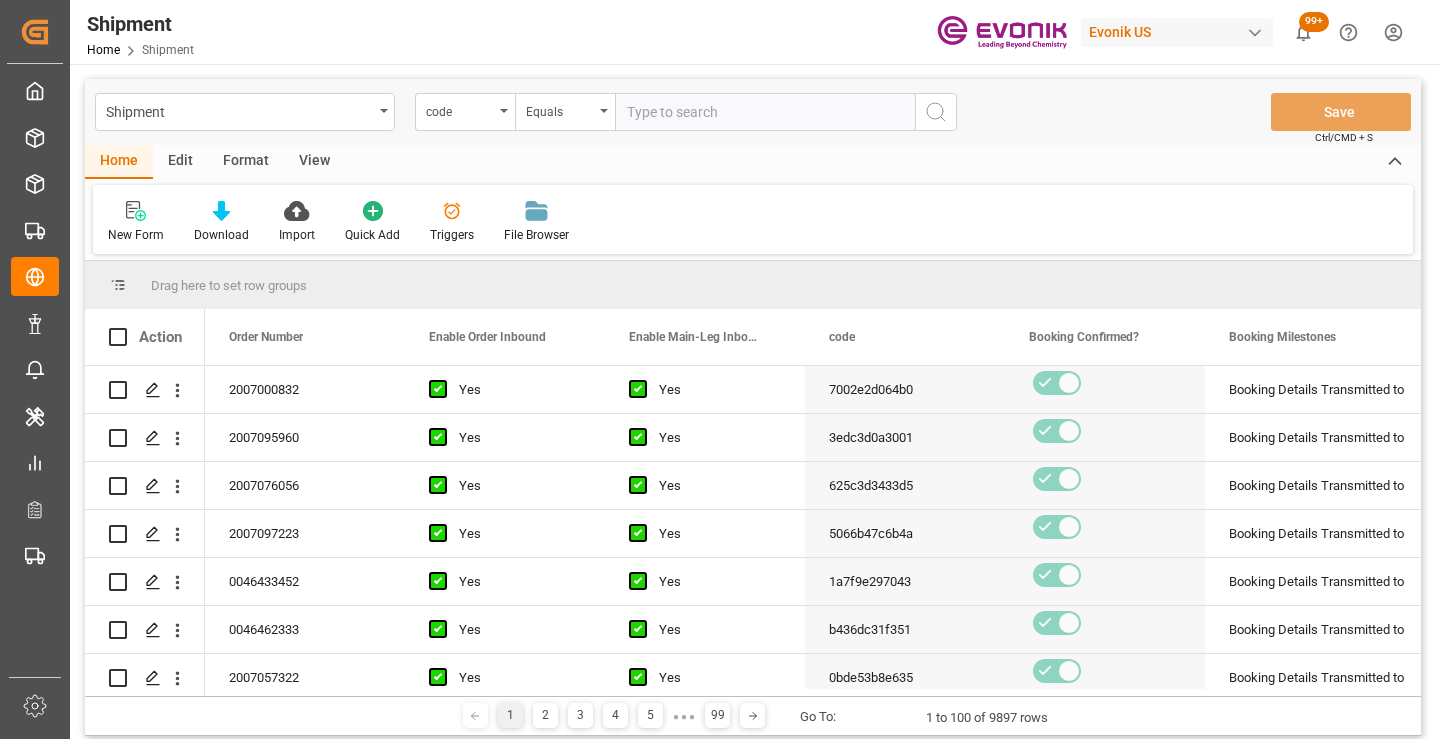 click at bounding box center [765, 112] 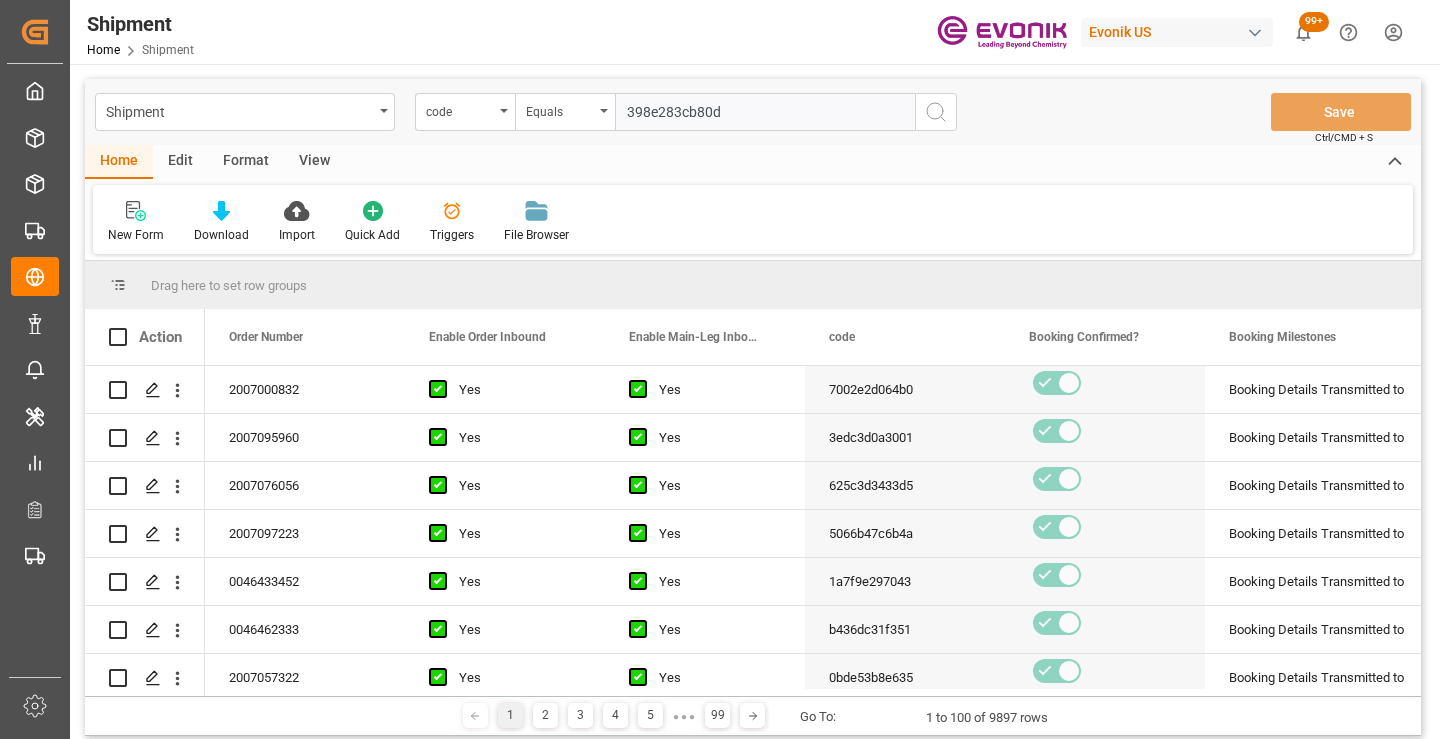 type on "398e283cb80d" 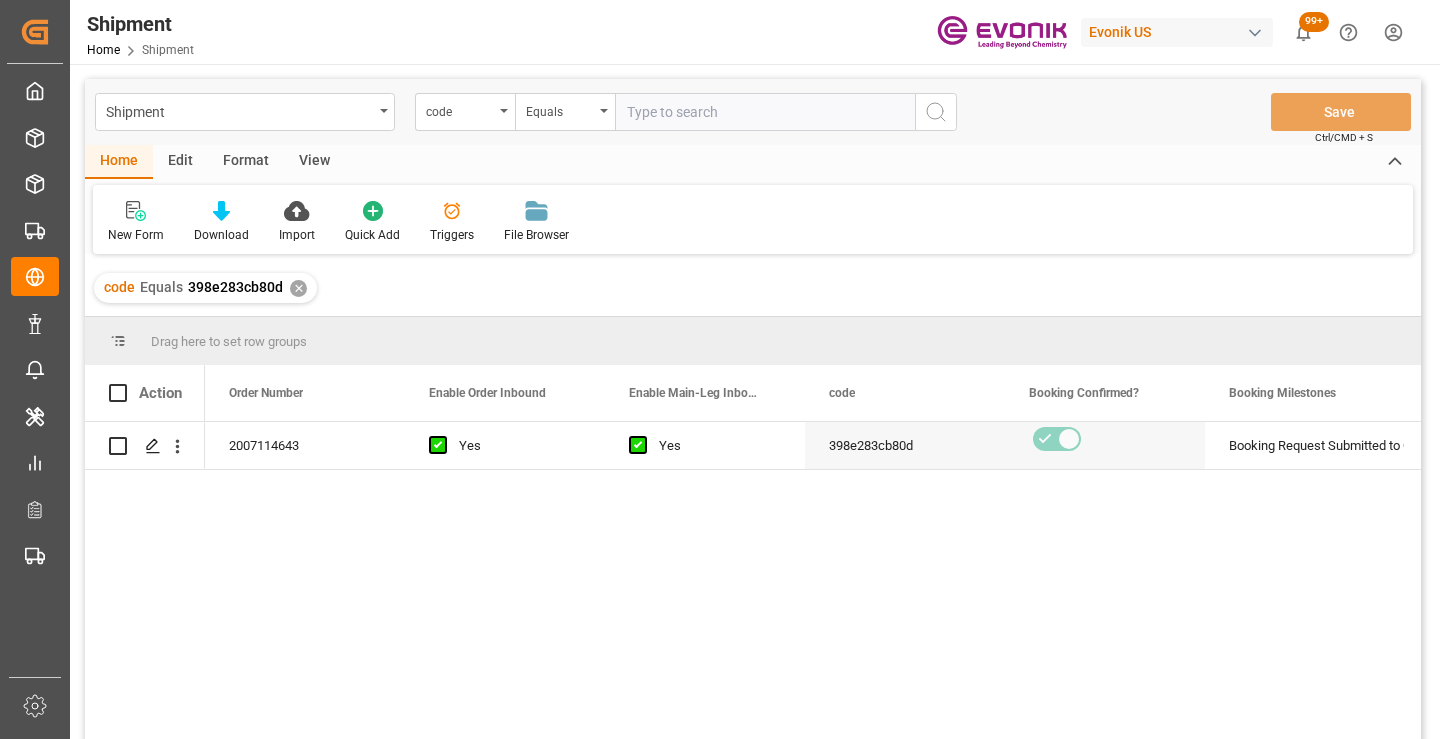 click on "[NUMBER] [ALPHANUMERIC] [ALPHANUMERIC] [ALPHANUMERIC] Booking Request Submitted to Ocean Carrier Active No" at bounding box center (813, 587) 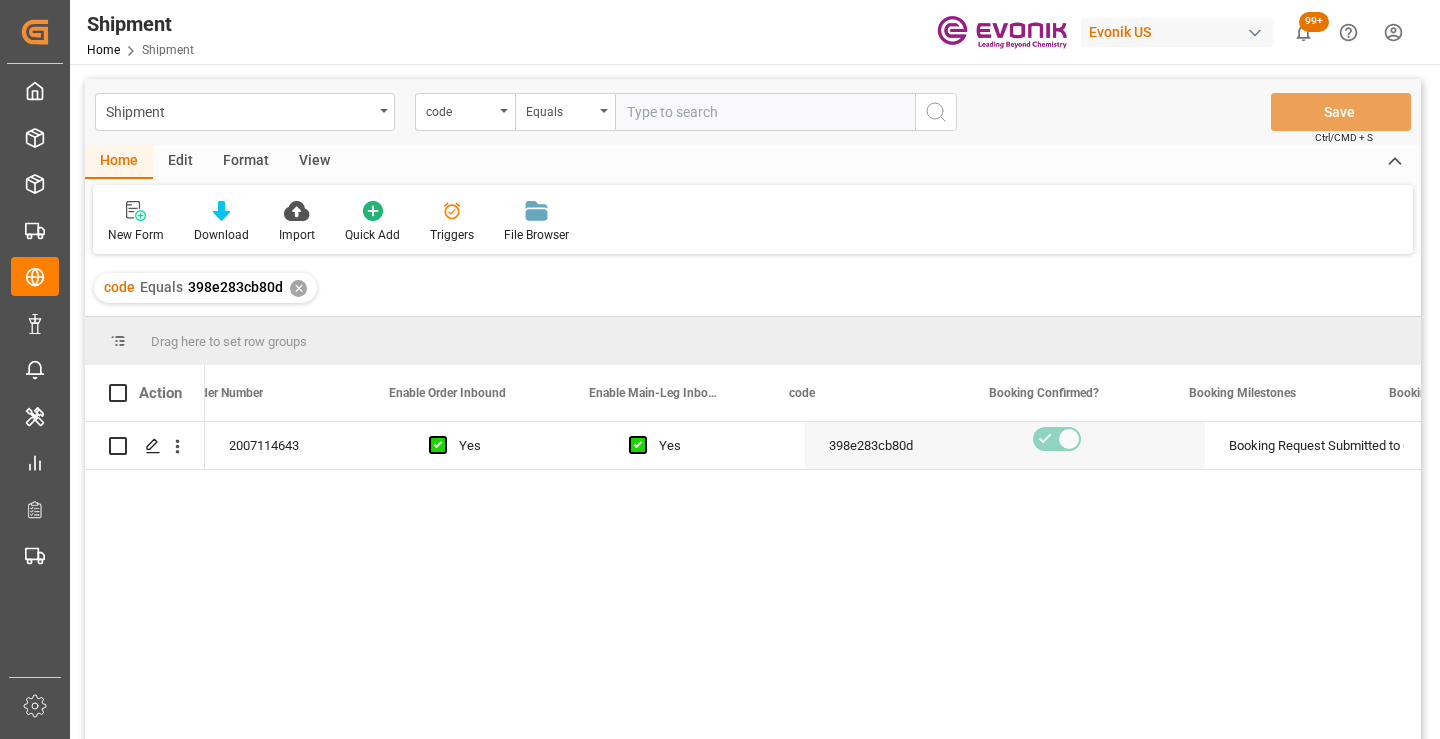 scroll, scrollTop: 0, scrollLeft: 40, axis: horizontal 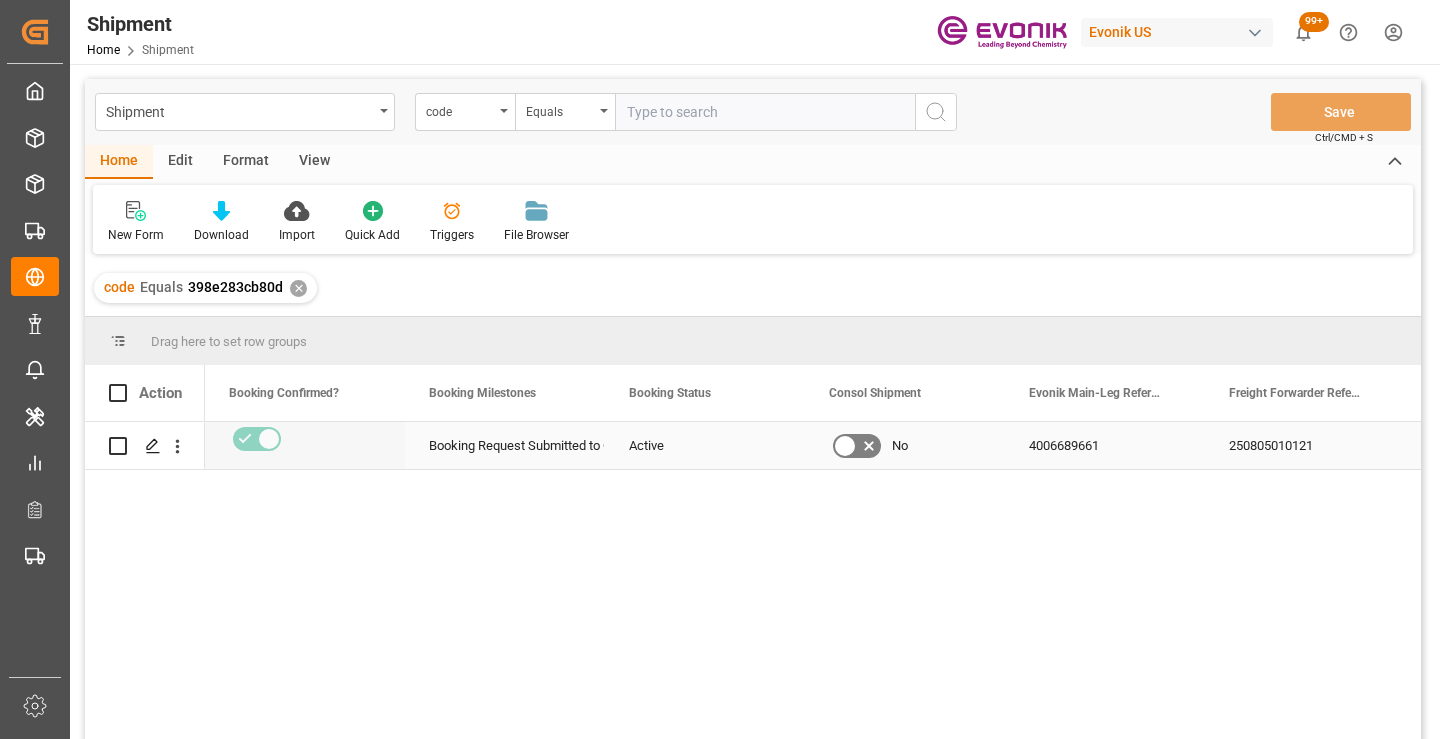 click on "250805010121" at bounding box center (1305, 445) 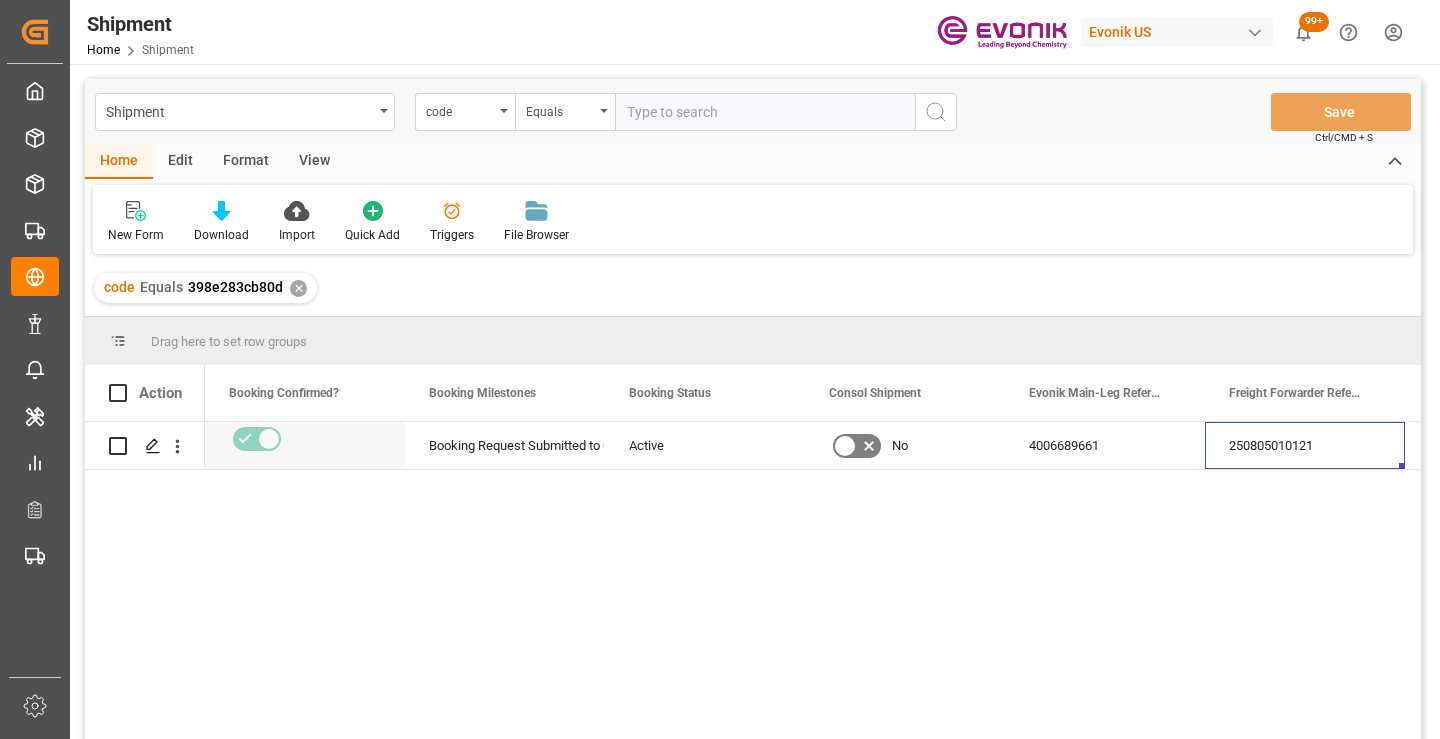 click on "✕" at bounding box center (298, 288) 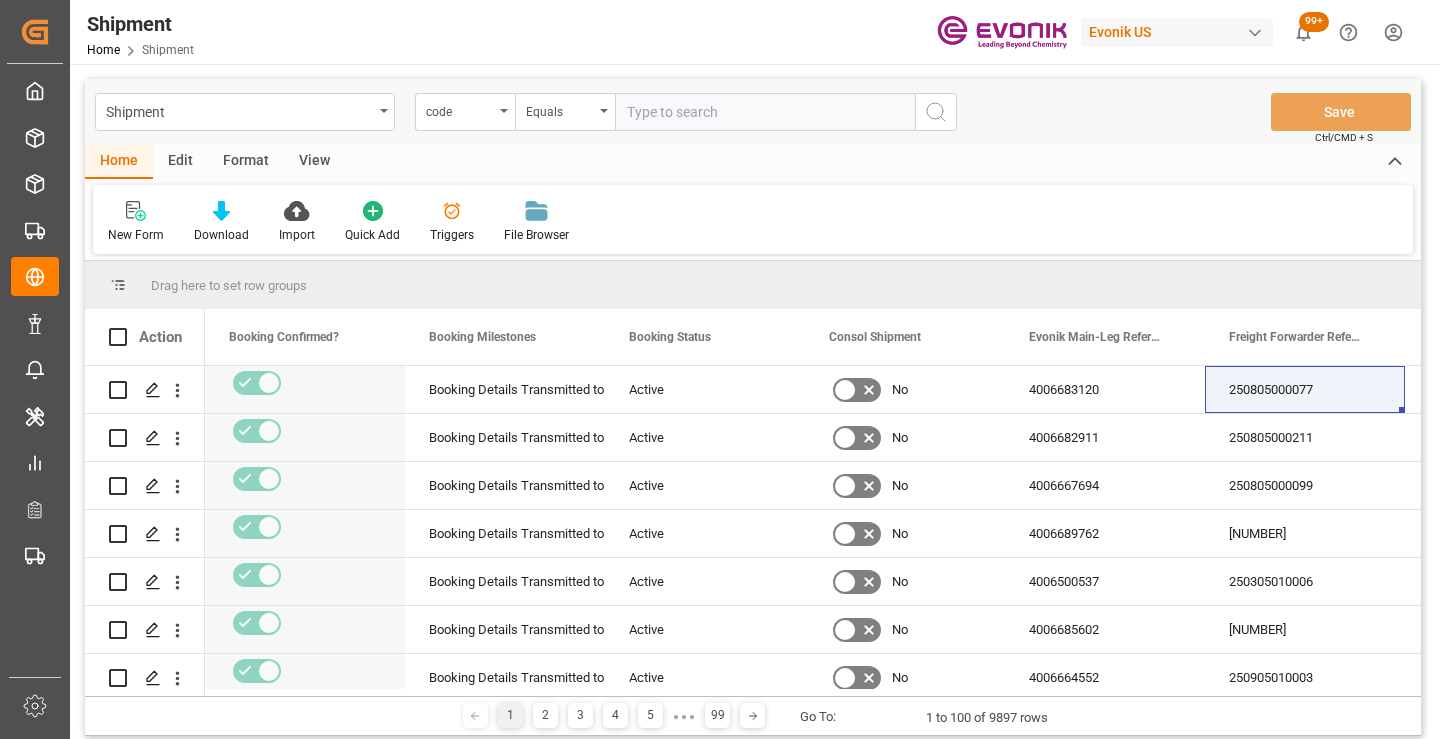 click at bounding box center [765, 112] 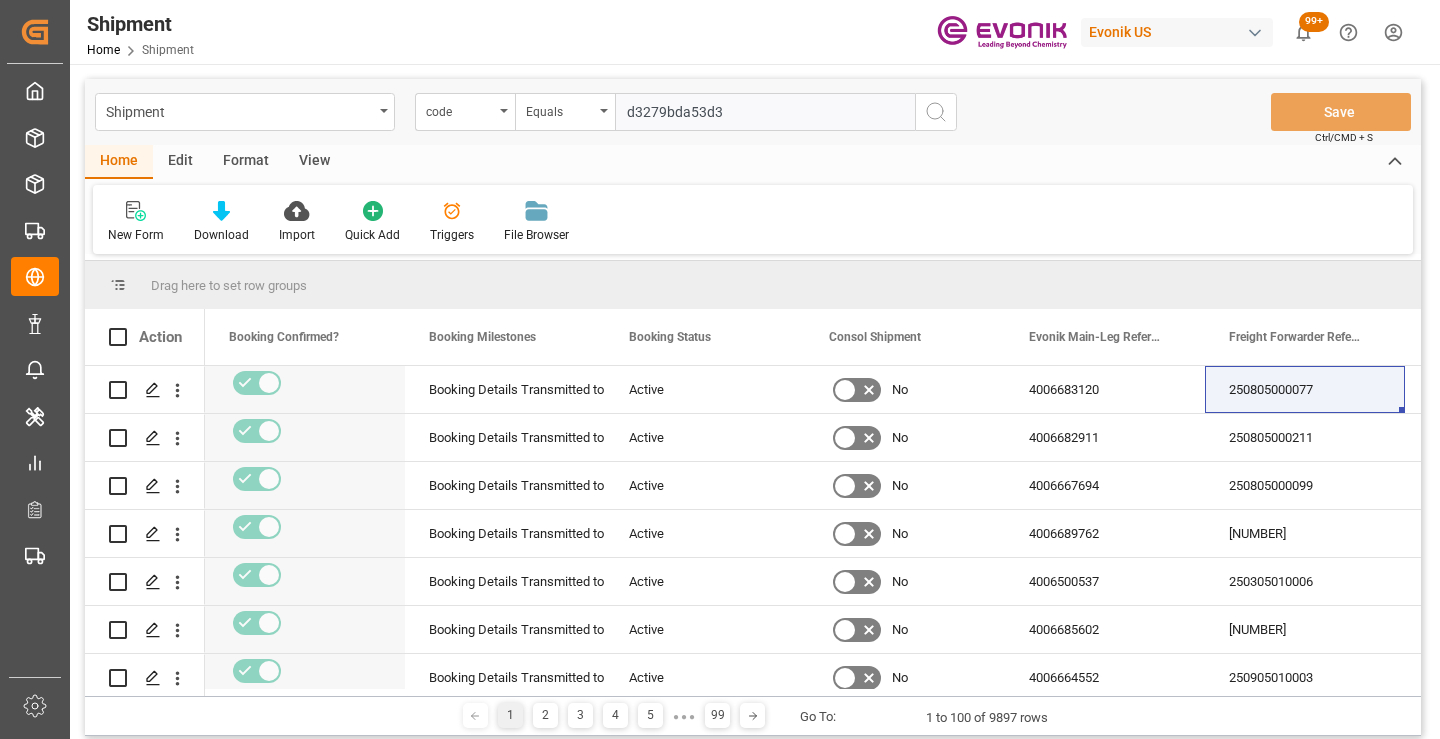 type on "d3279bda53d3" 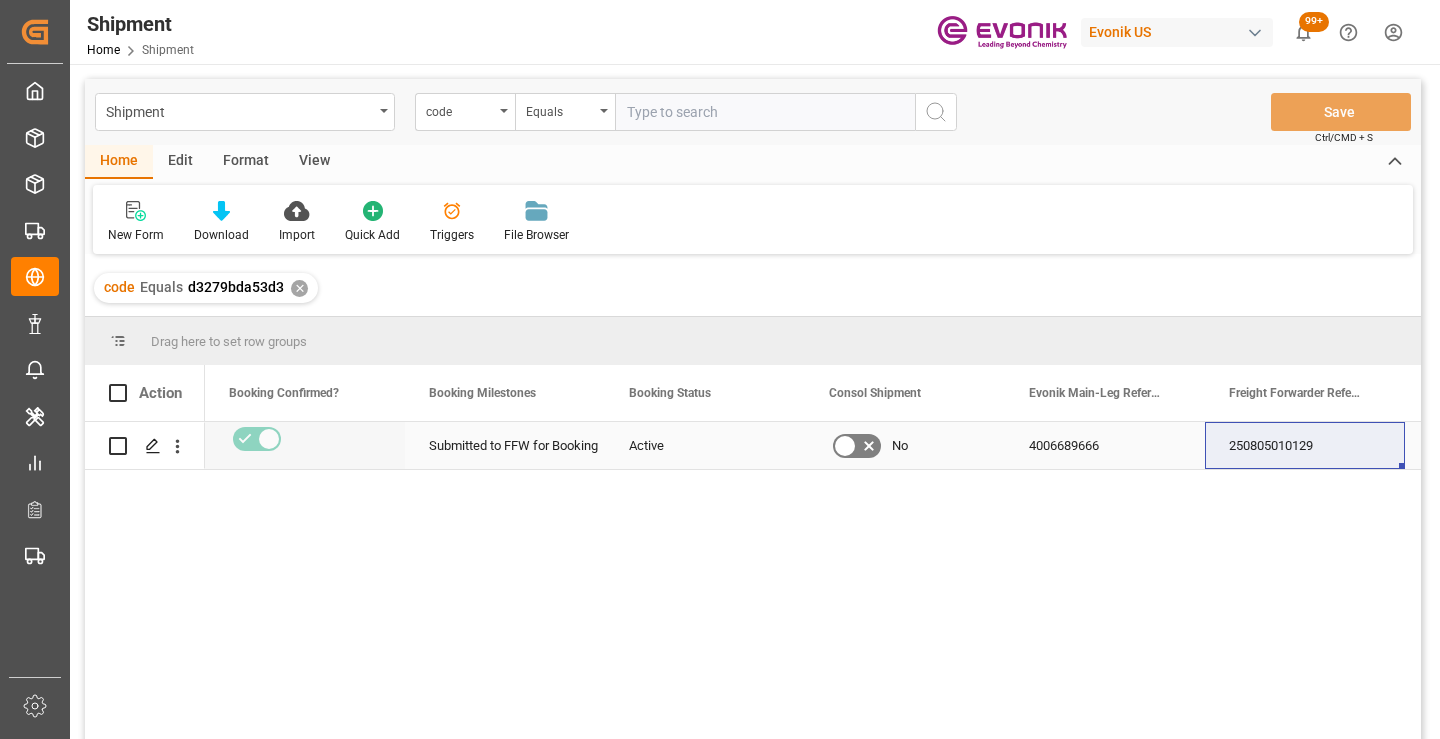 click on "250805010129" at bounding box center [1305, 445] 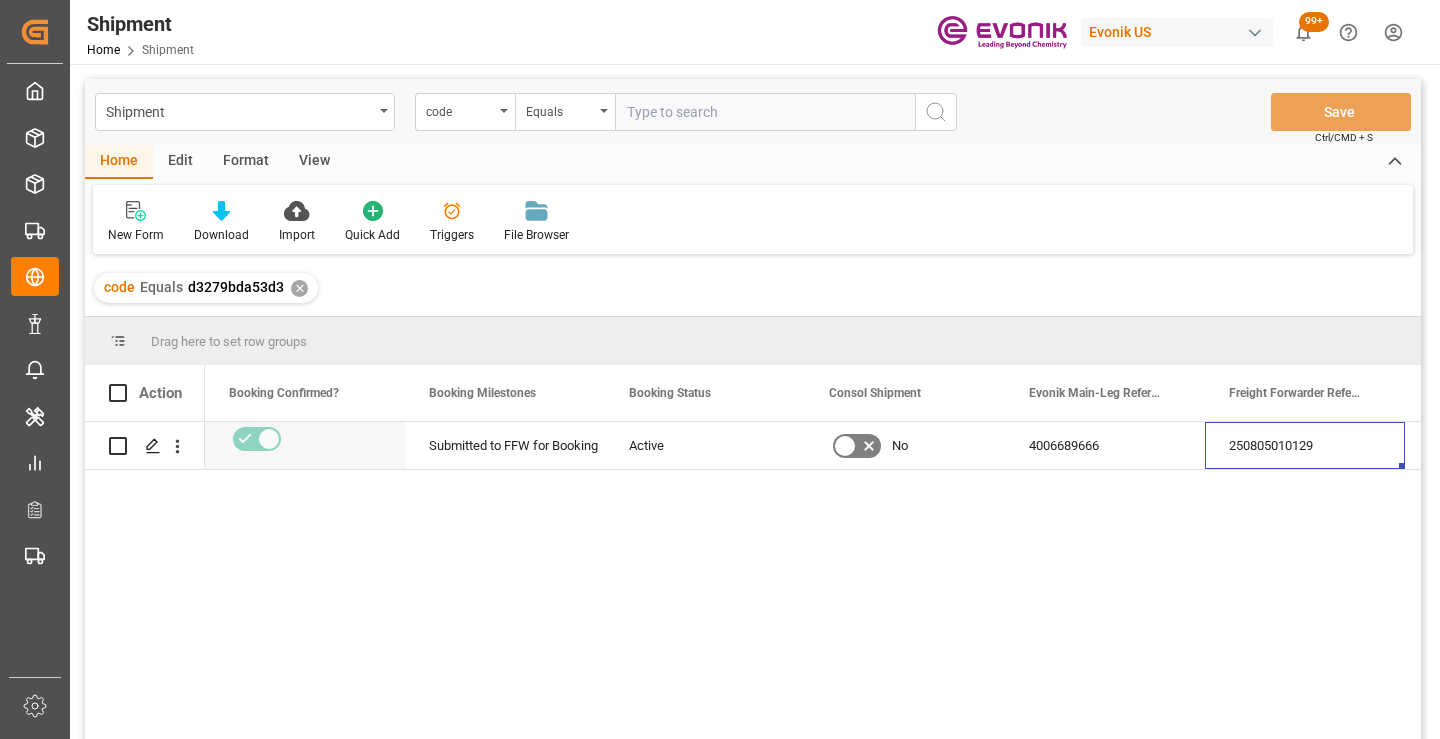 click on "✕" at bounding box center (299, 288) 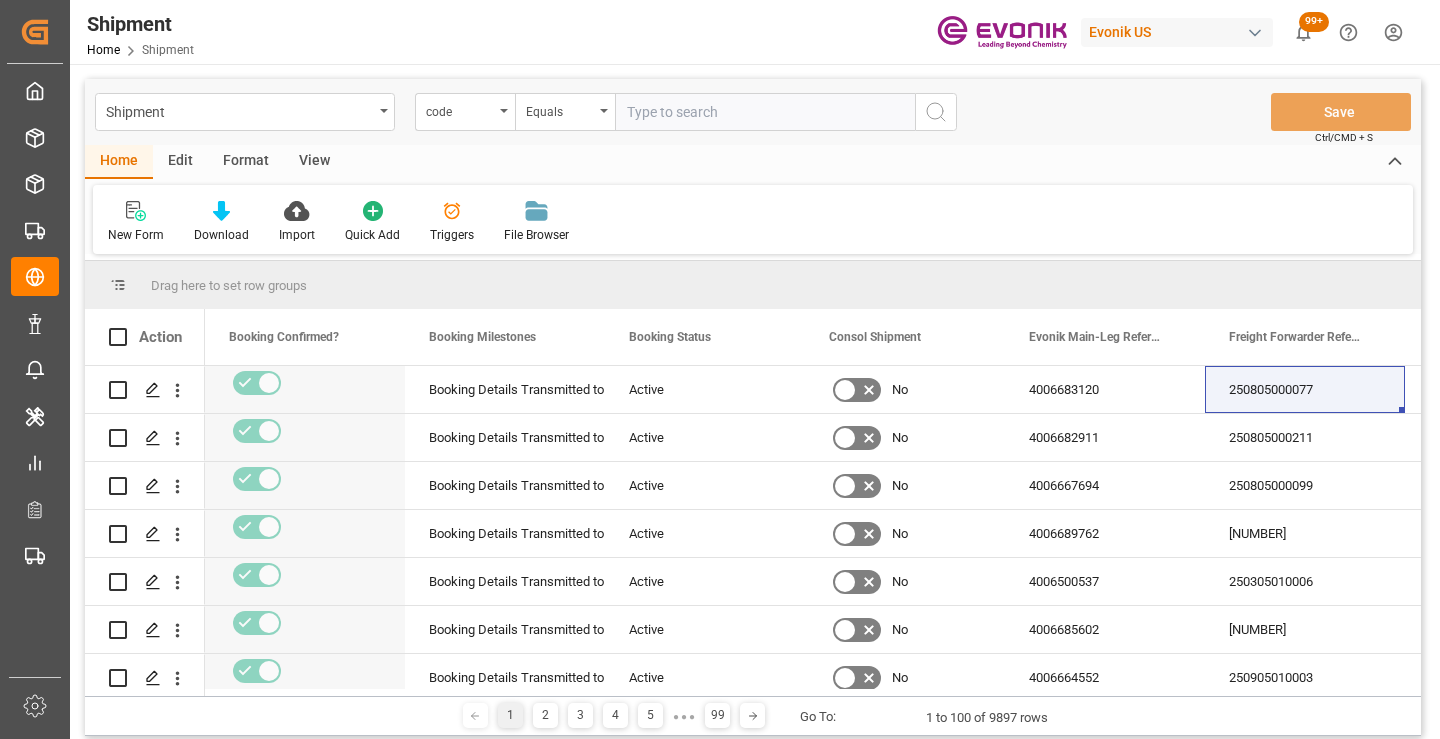 click at bounding box center [765, 112] 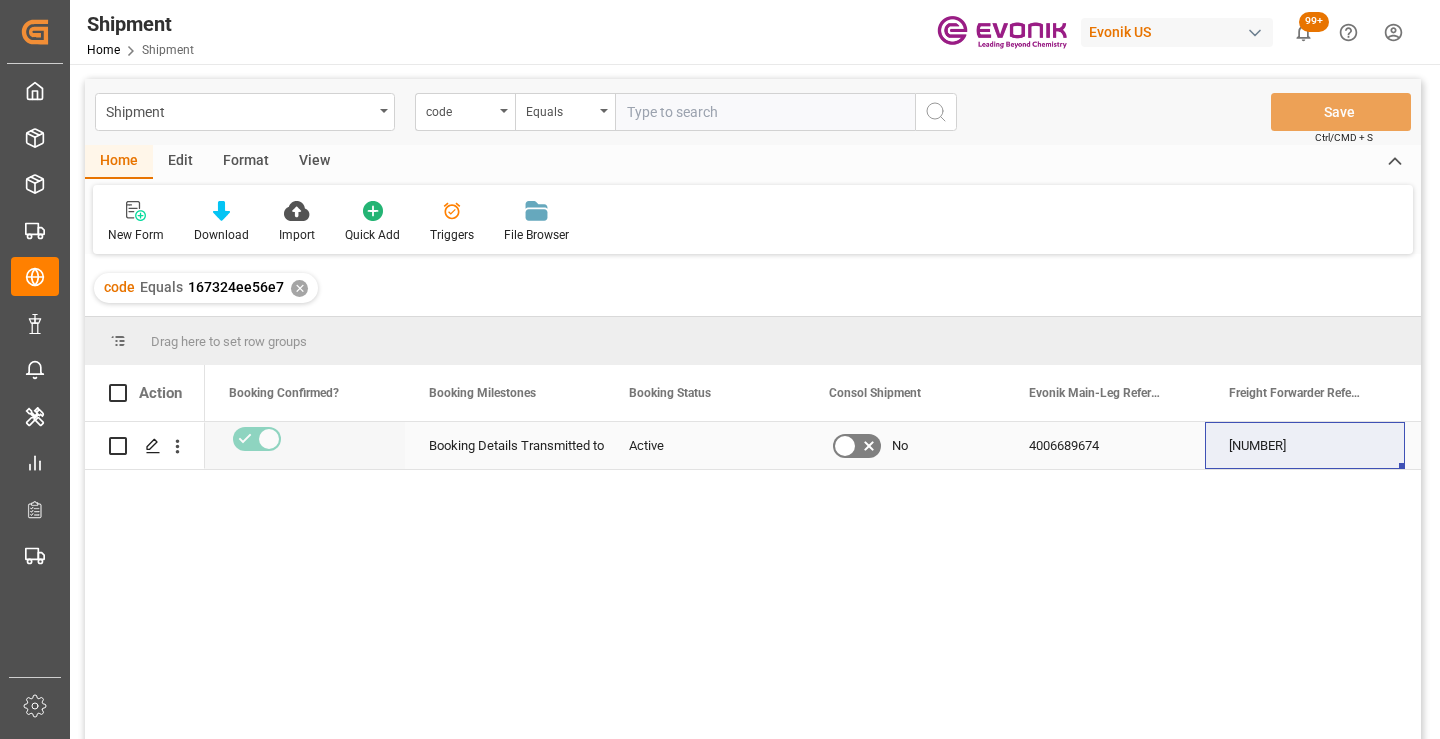 click on "[NUMBER]" at bounding box center [1305, 445] 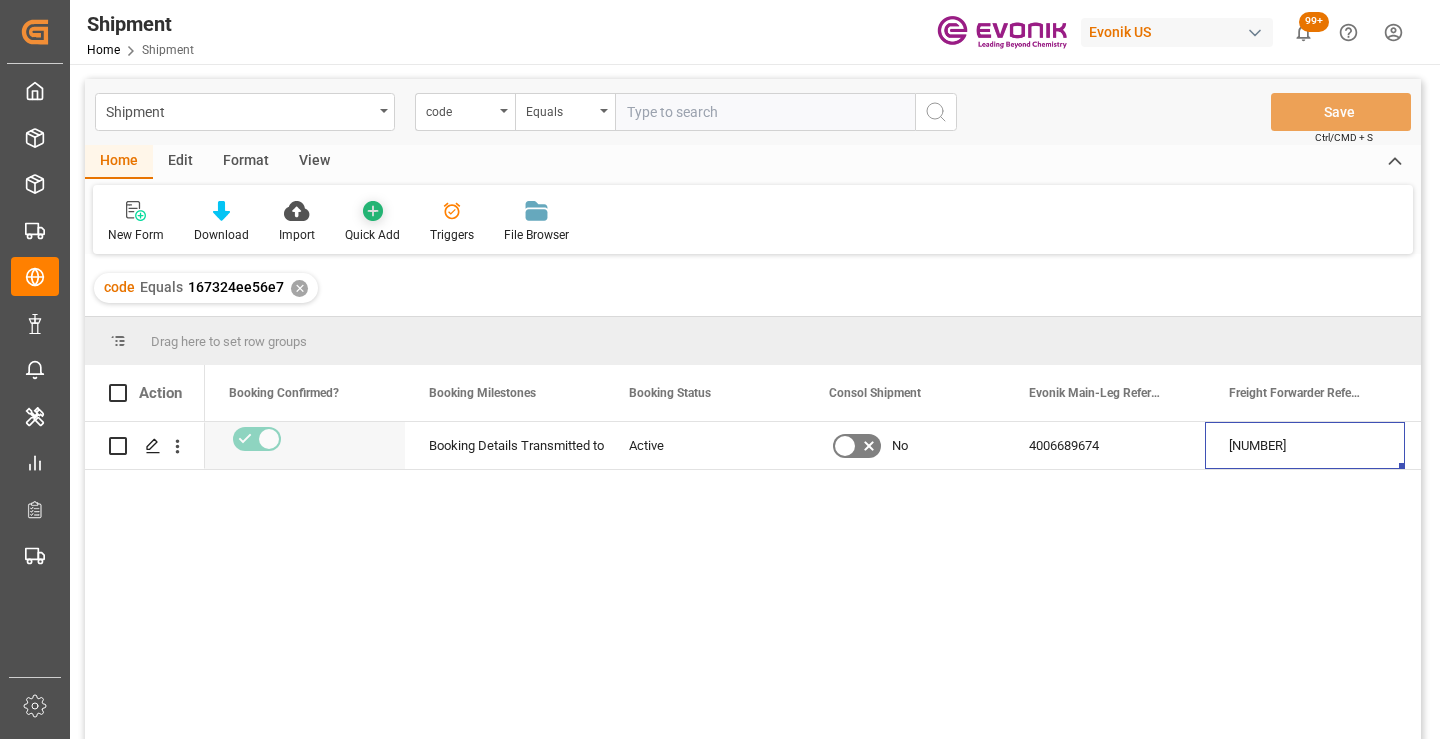 click on "✕" at bounding box center [299, 288] 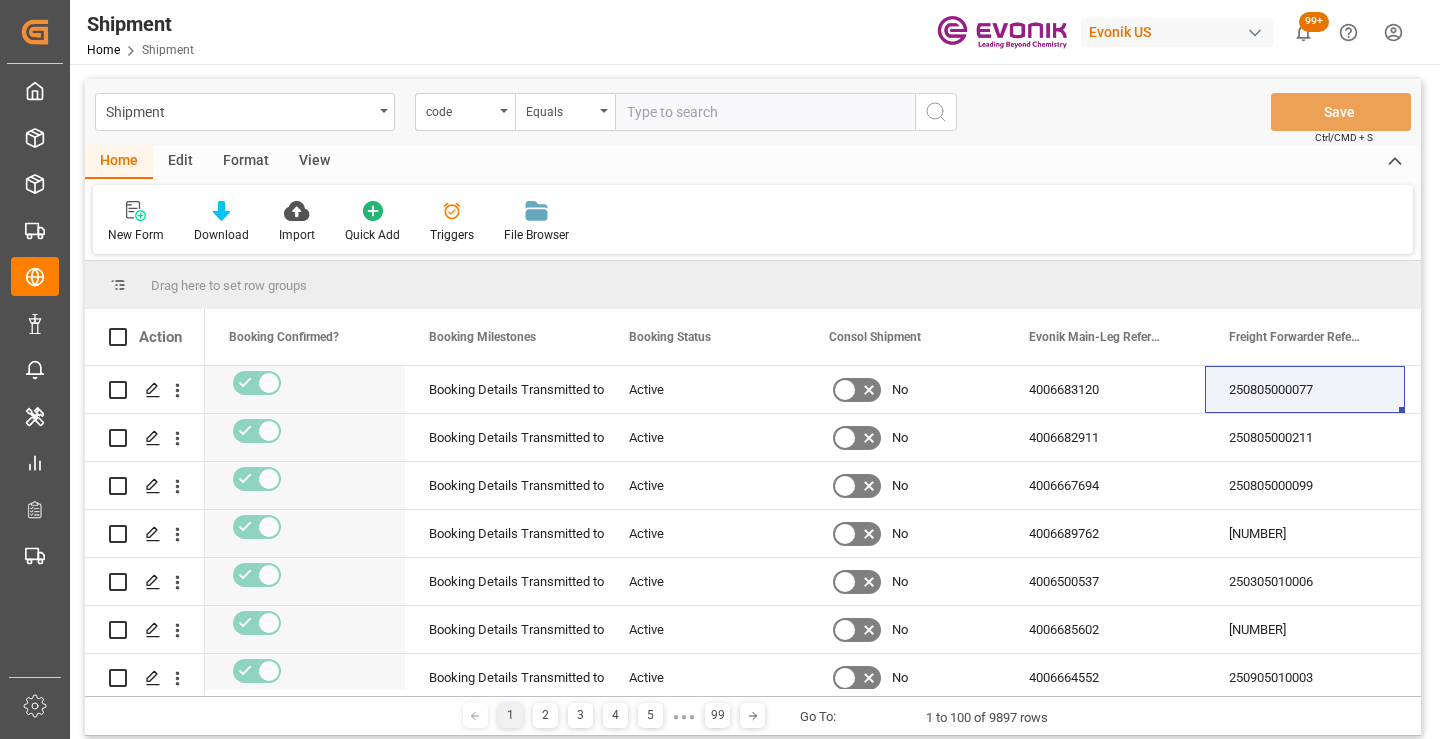 click at bounding box center (765, 112) 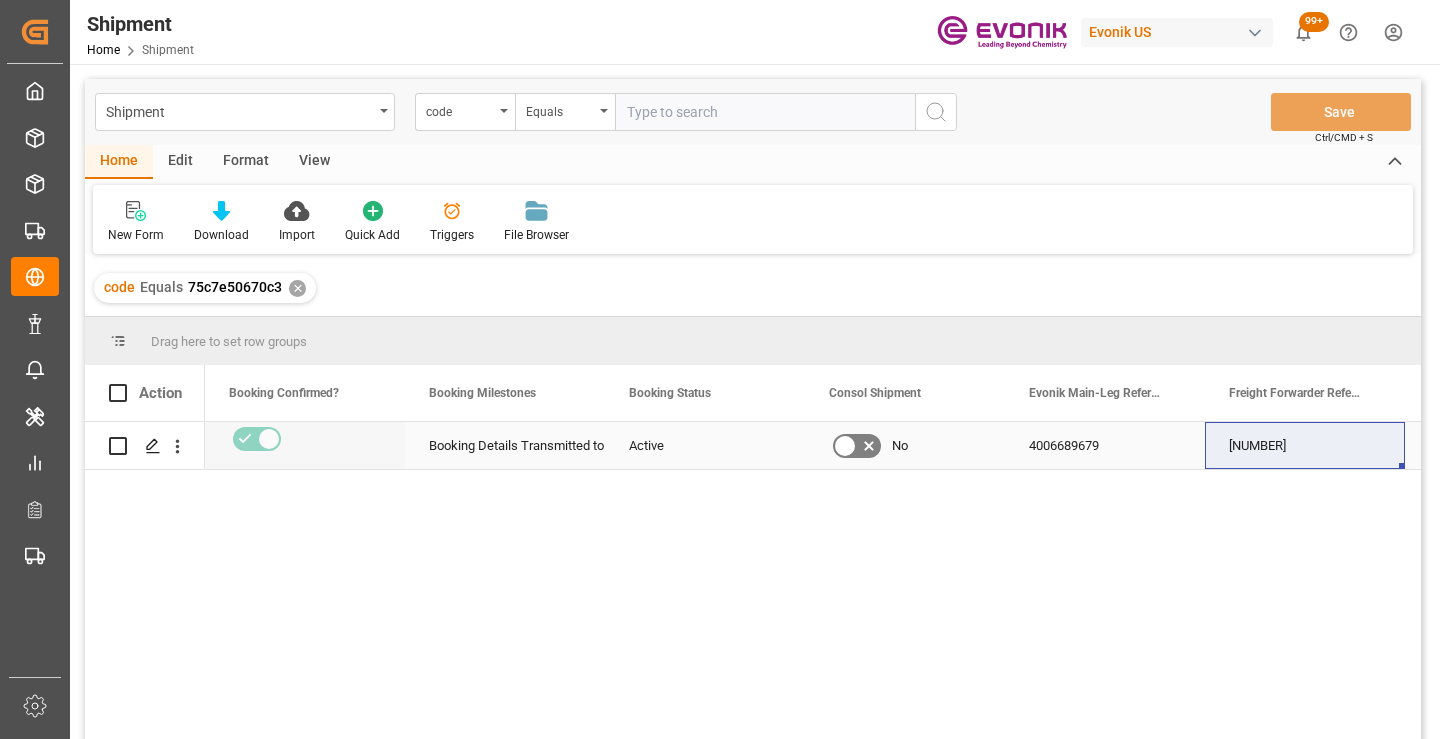 click on "[NUMBER]" at bounding box center (1305, 445) 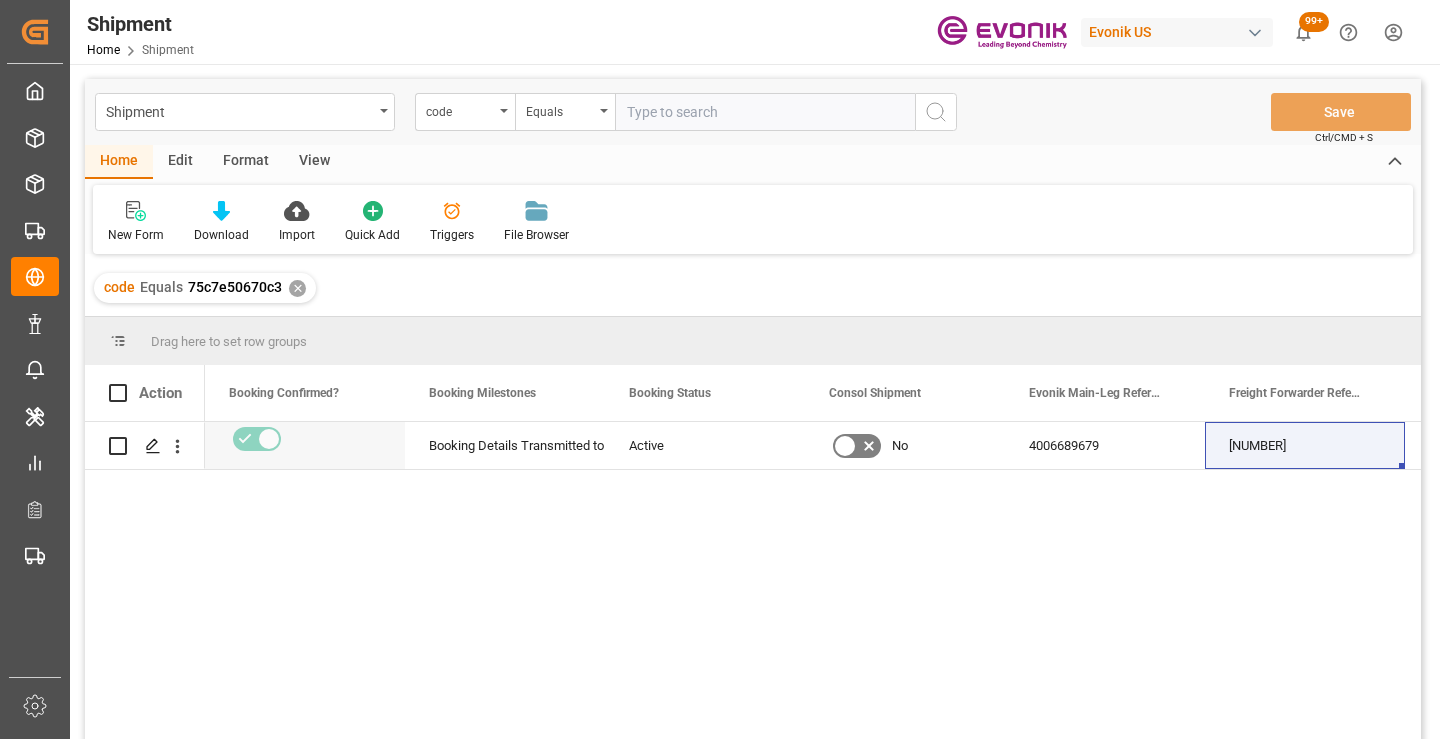 click on "✕" at bounding box center (297, 288) 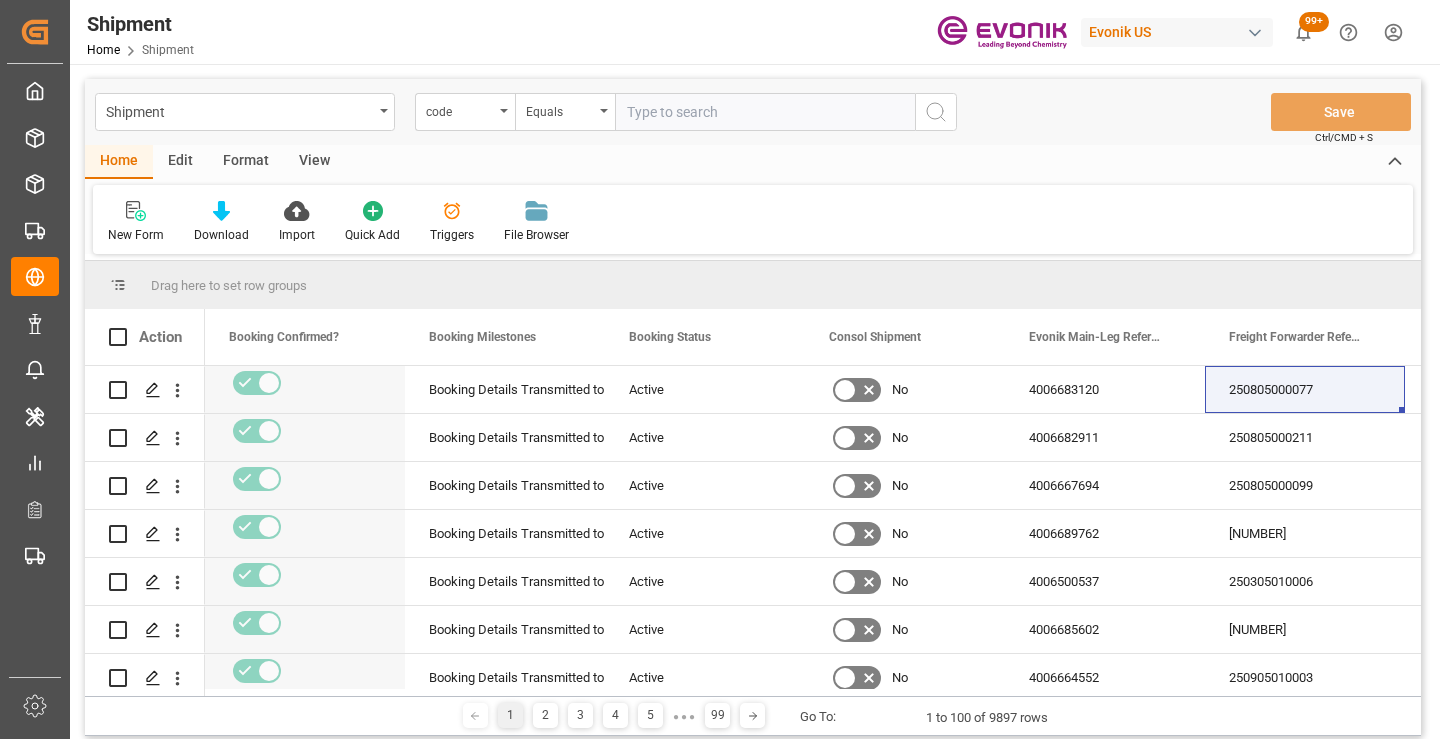click at bounding box center (765, 112) 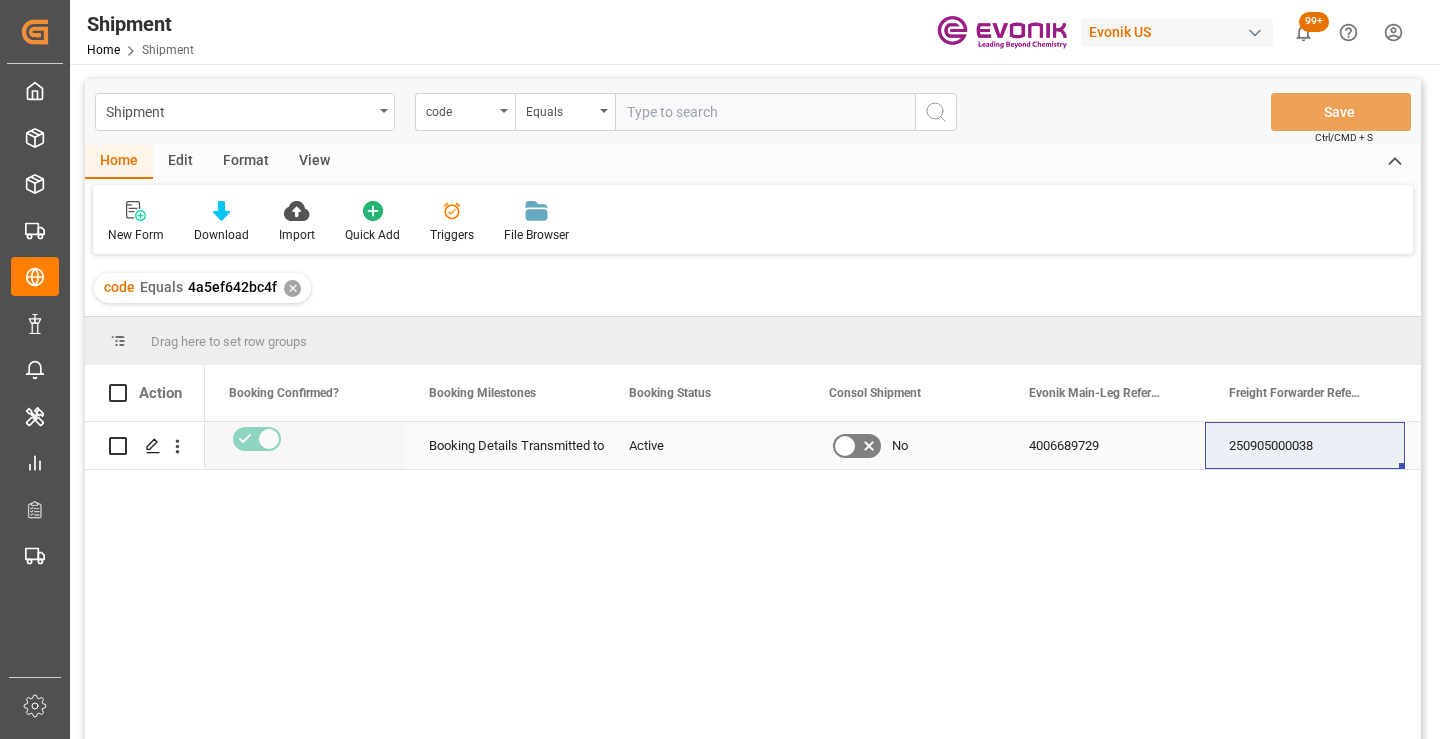 click on "250905000038" at bounding box center (1305, 445) 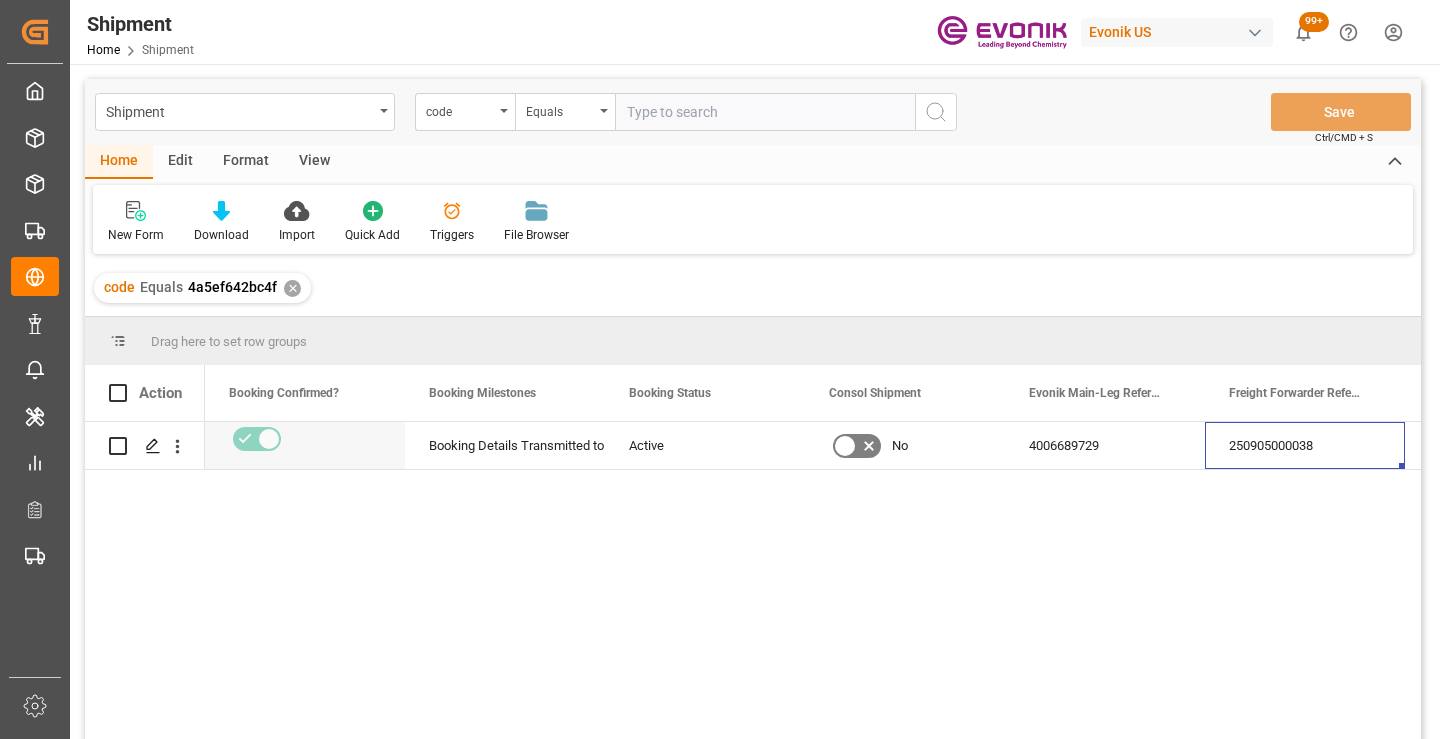 click on "✕" at bounding box center (292, 288) 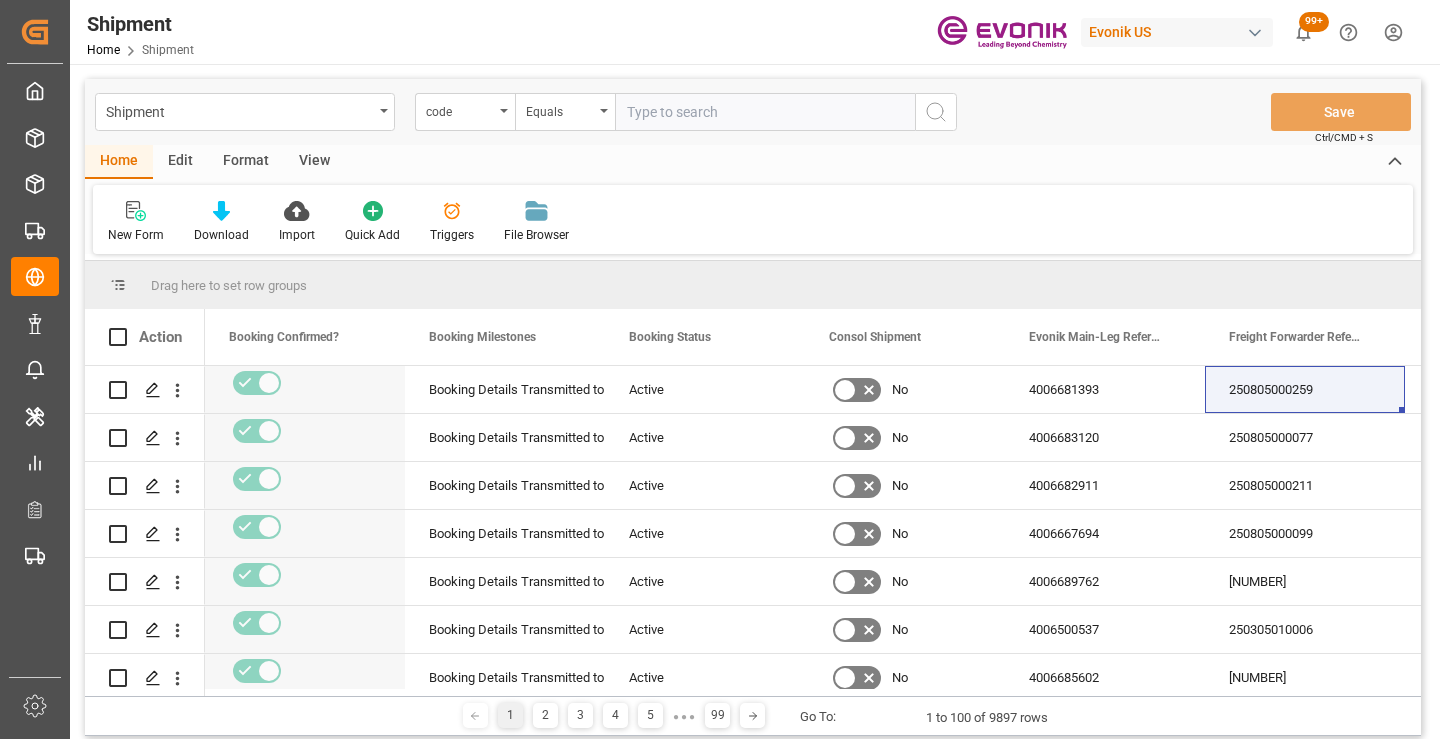 click at bounding box center (765, 112) 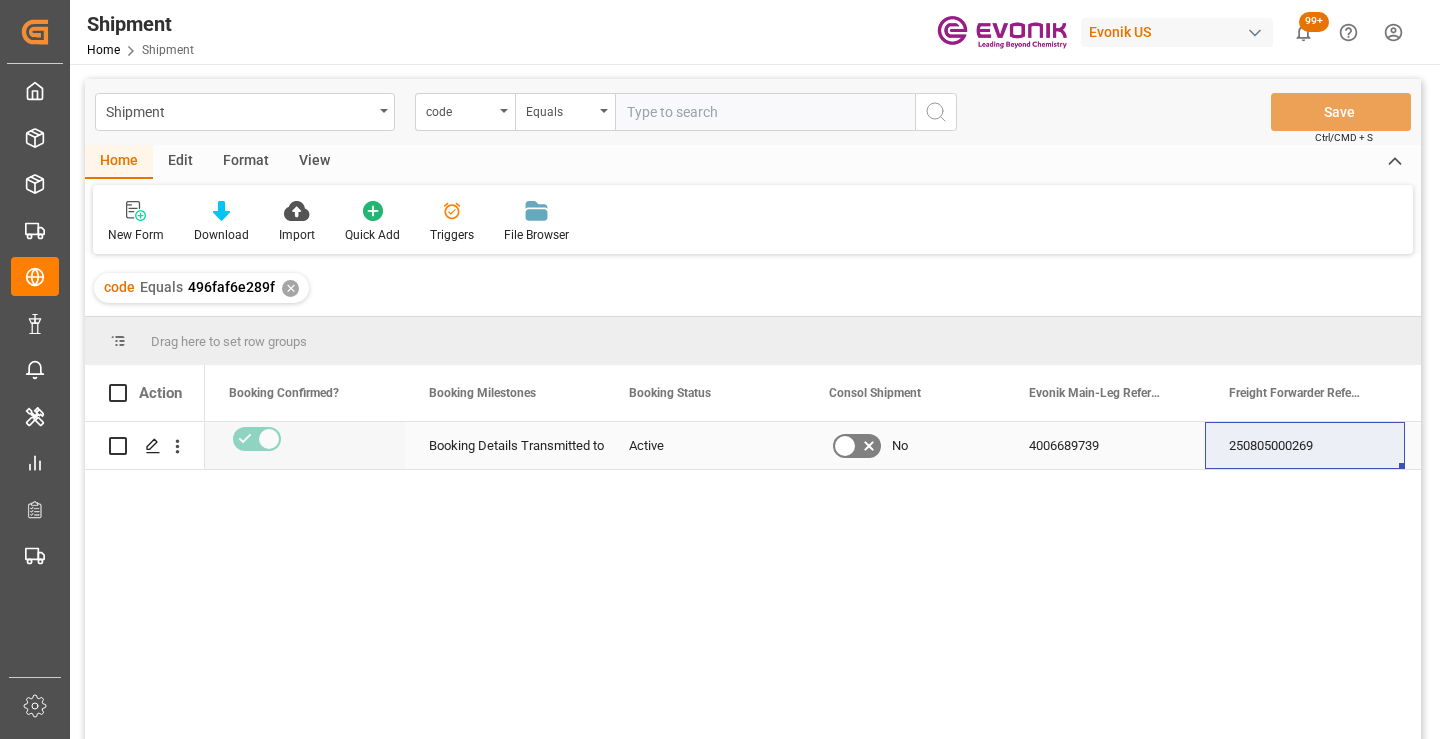 click on "250805000269" at bounding box center [1305, 445] 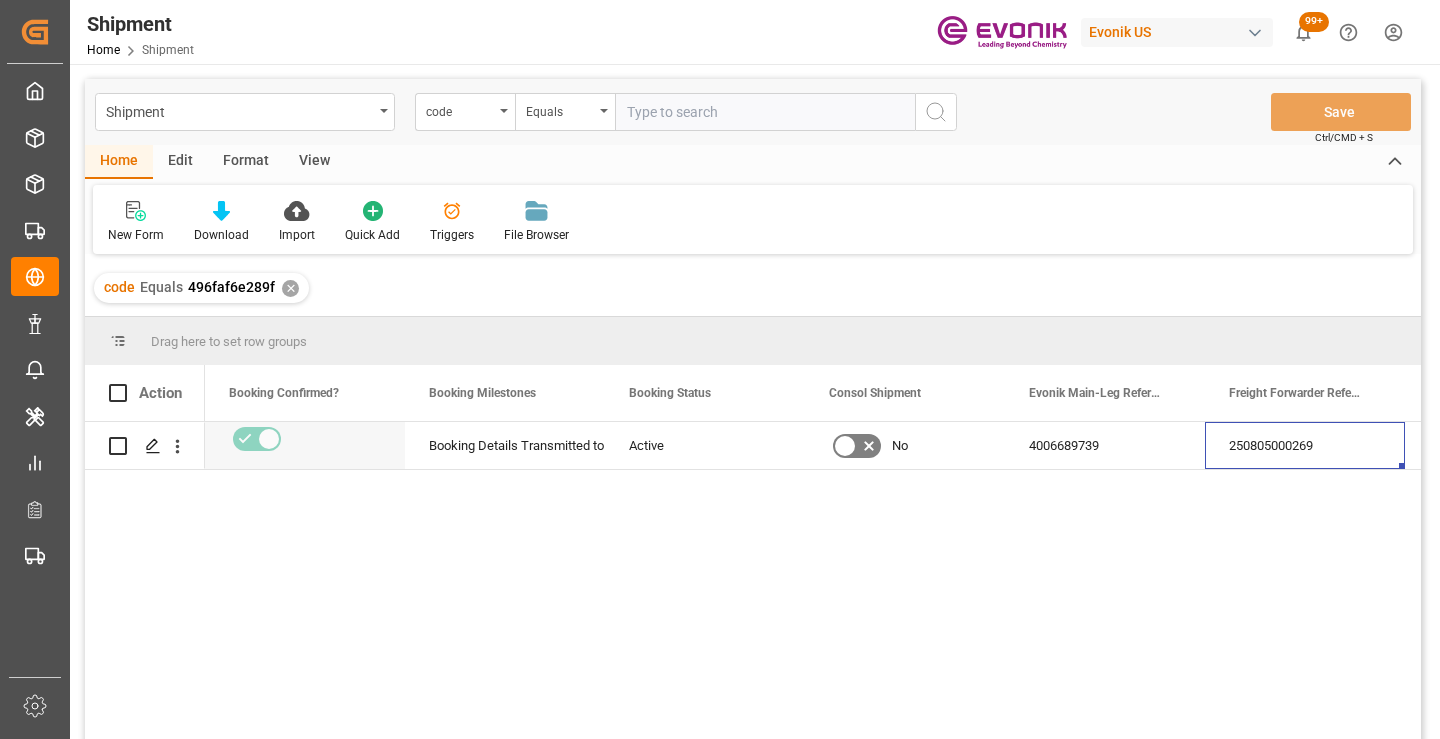 click on "✕" at bounding box center (290, 288) 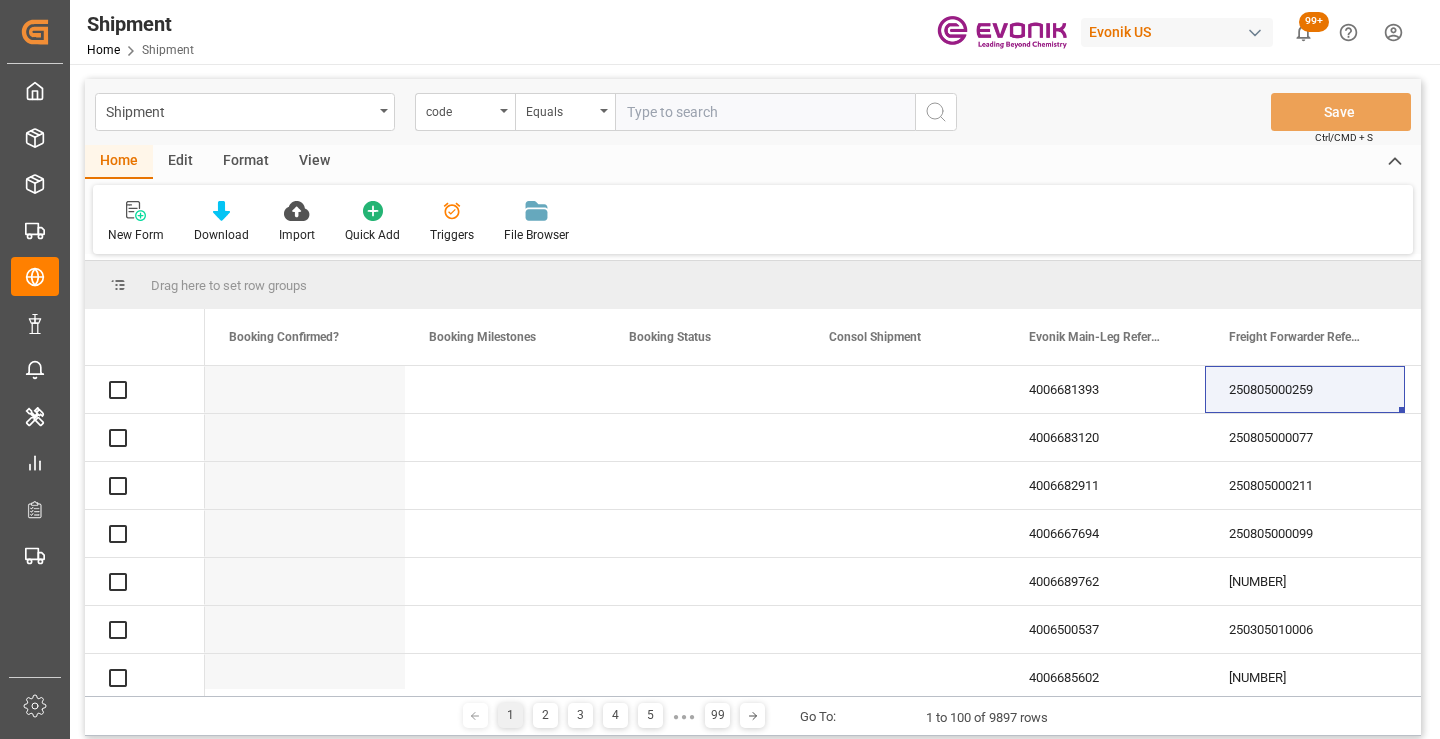 click at bounding box center [765, 112] 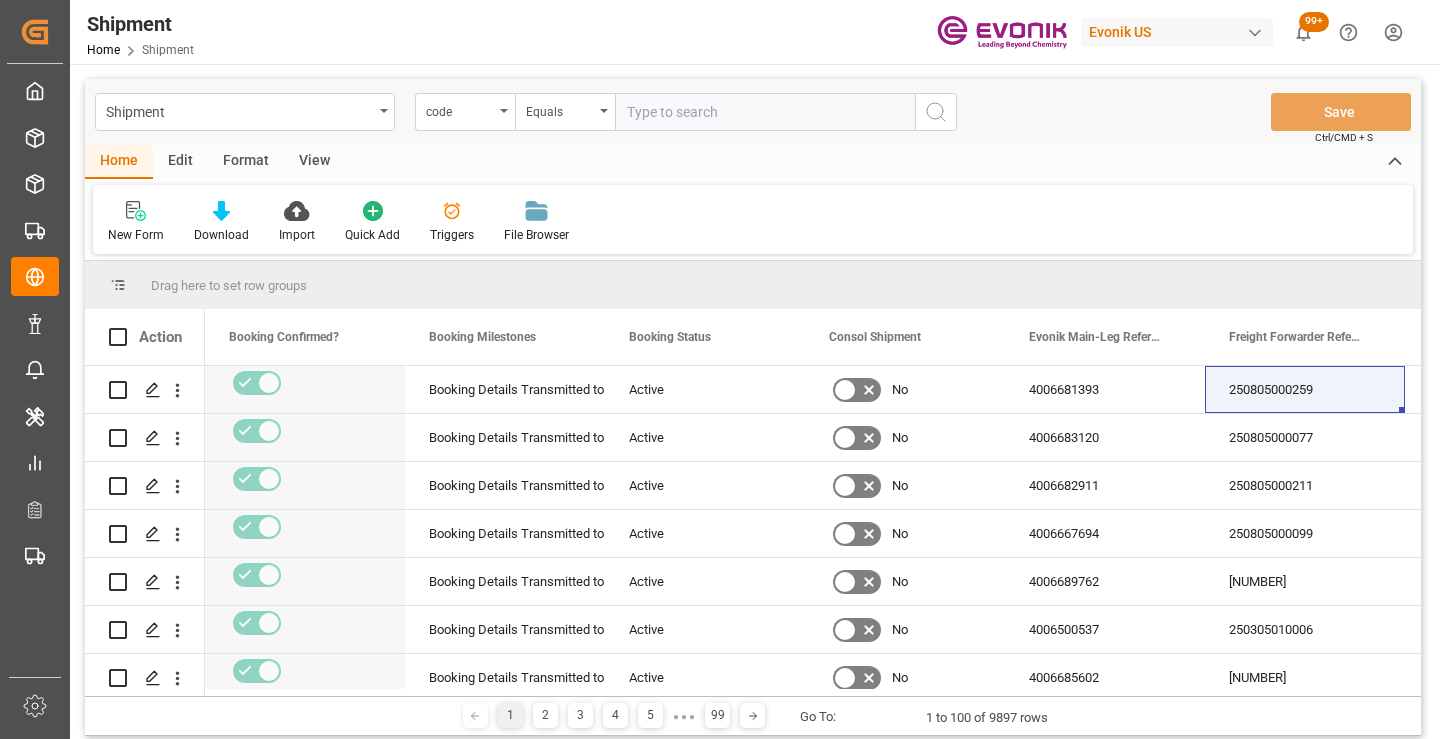 paste on "5066b47c6b4a" 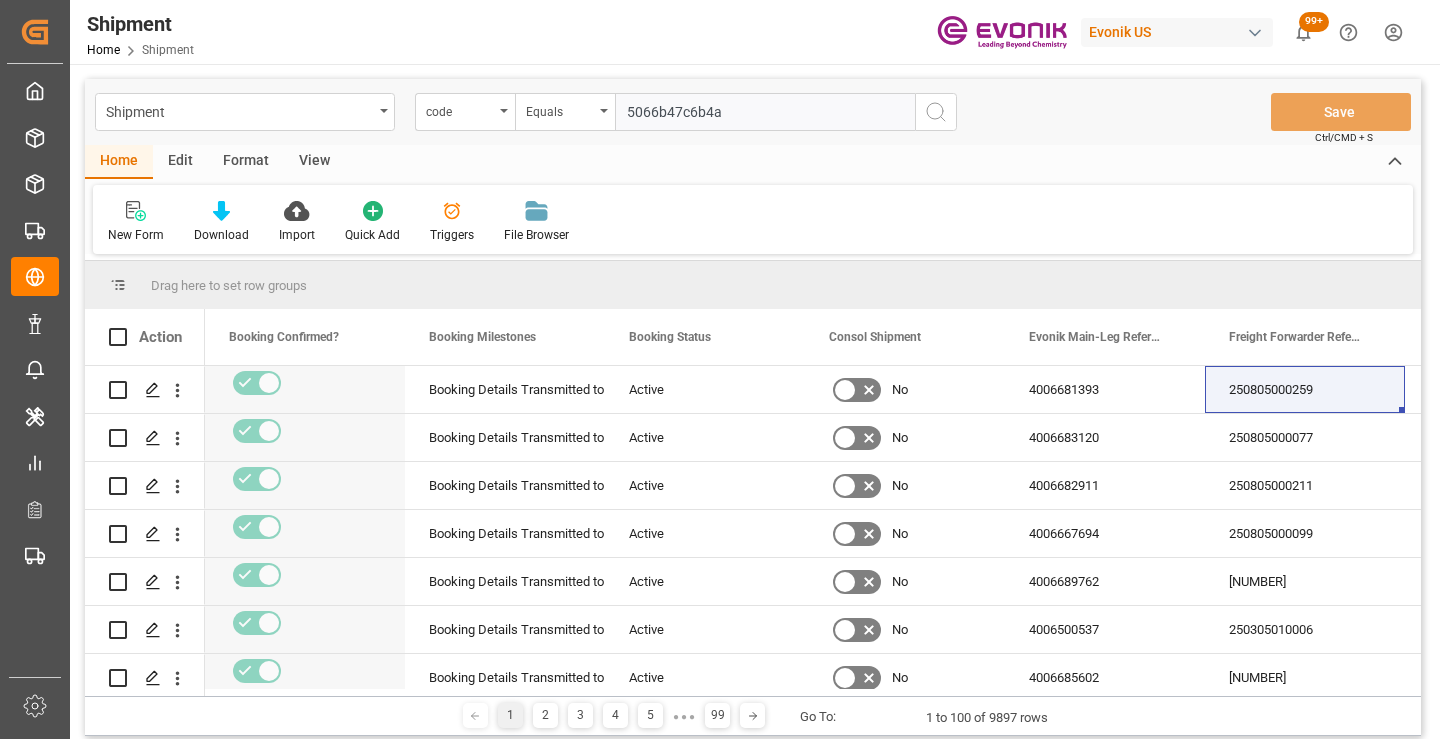 type 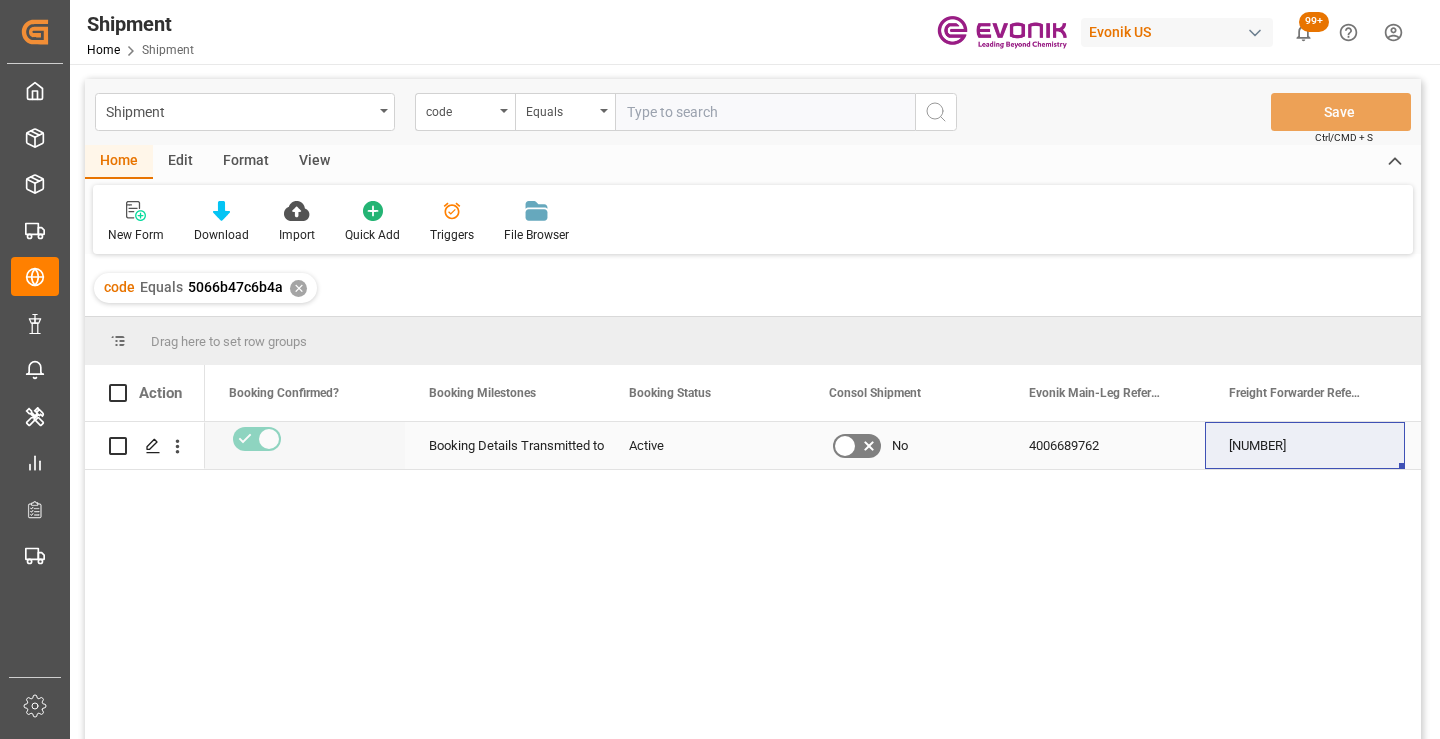 click on "[NUMBER]" at bounding box center [1305, 445] 